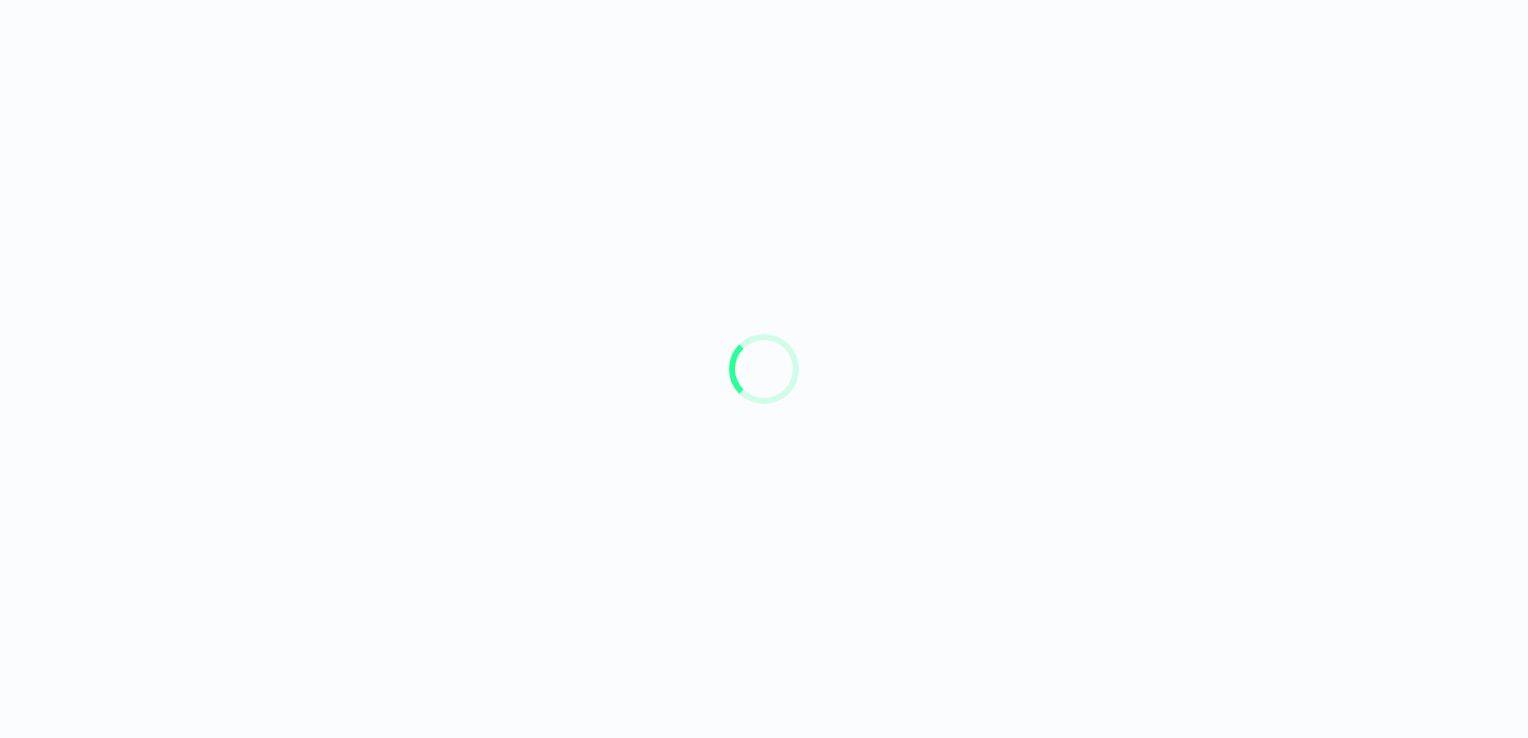 scroll, scrollTop: 0, scrollLeft: 0, axis: both 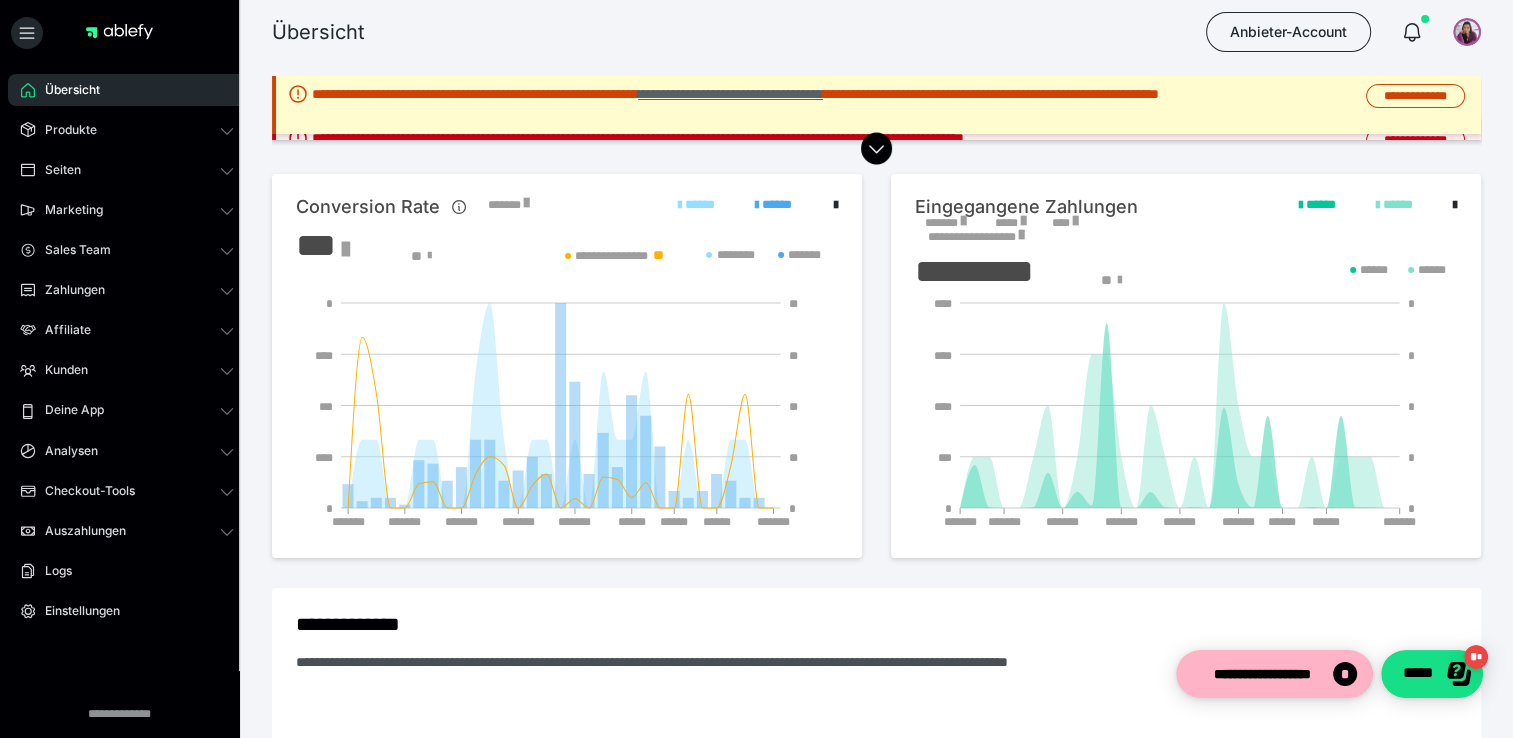 click on "**********" at bounding box center [730, 94] 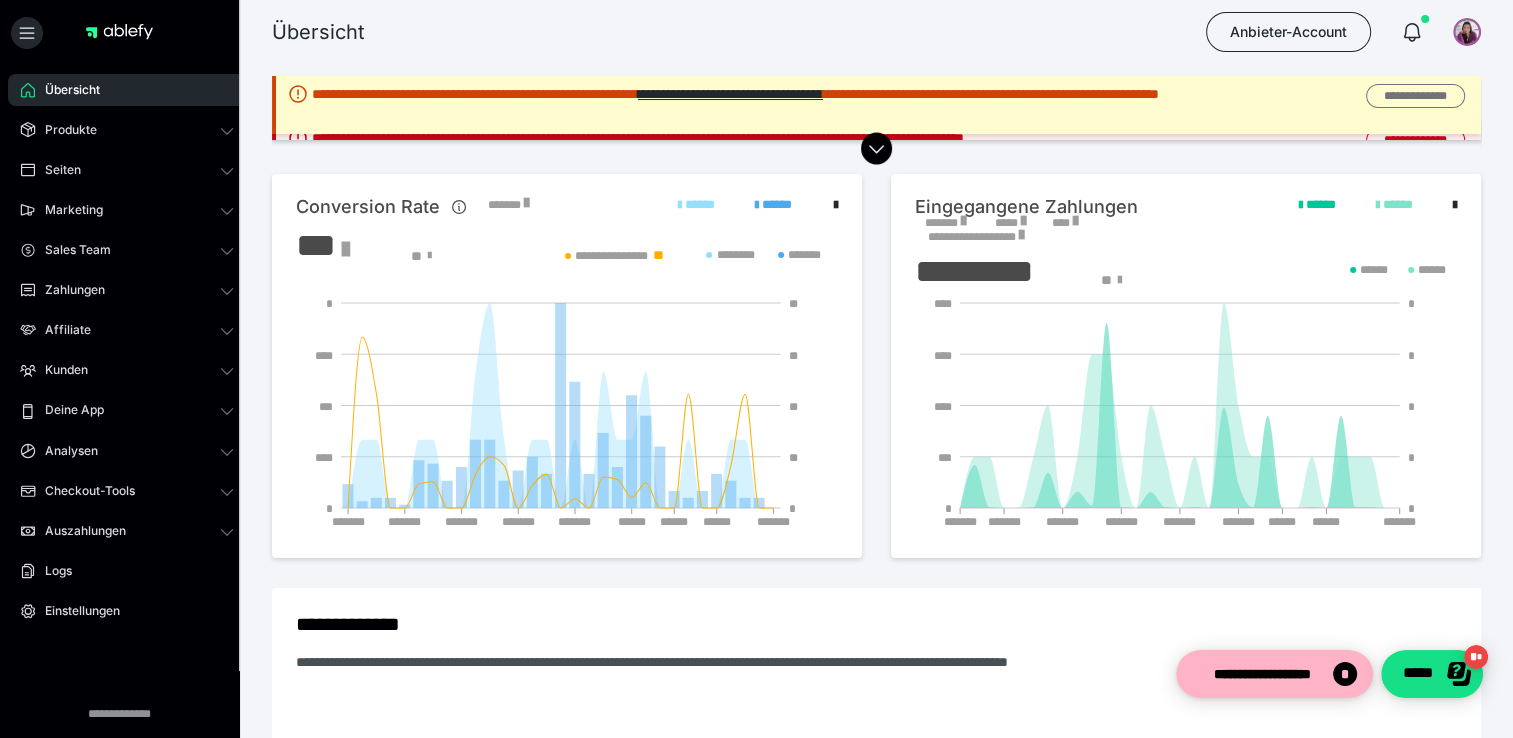 click on "**********" at bounding box center (1415, 96) 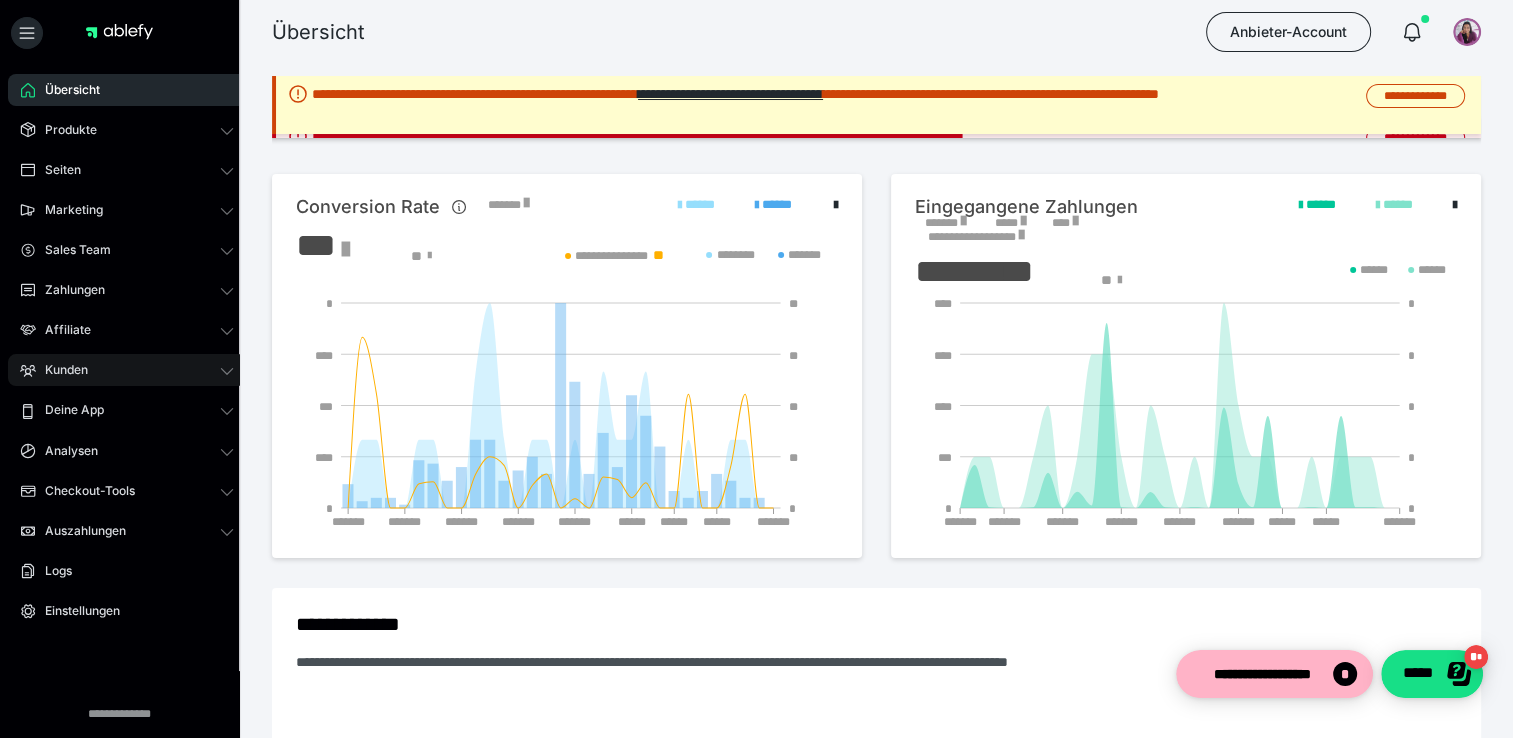 click on "Kunden" at bounding box center (59, 370) 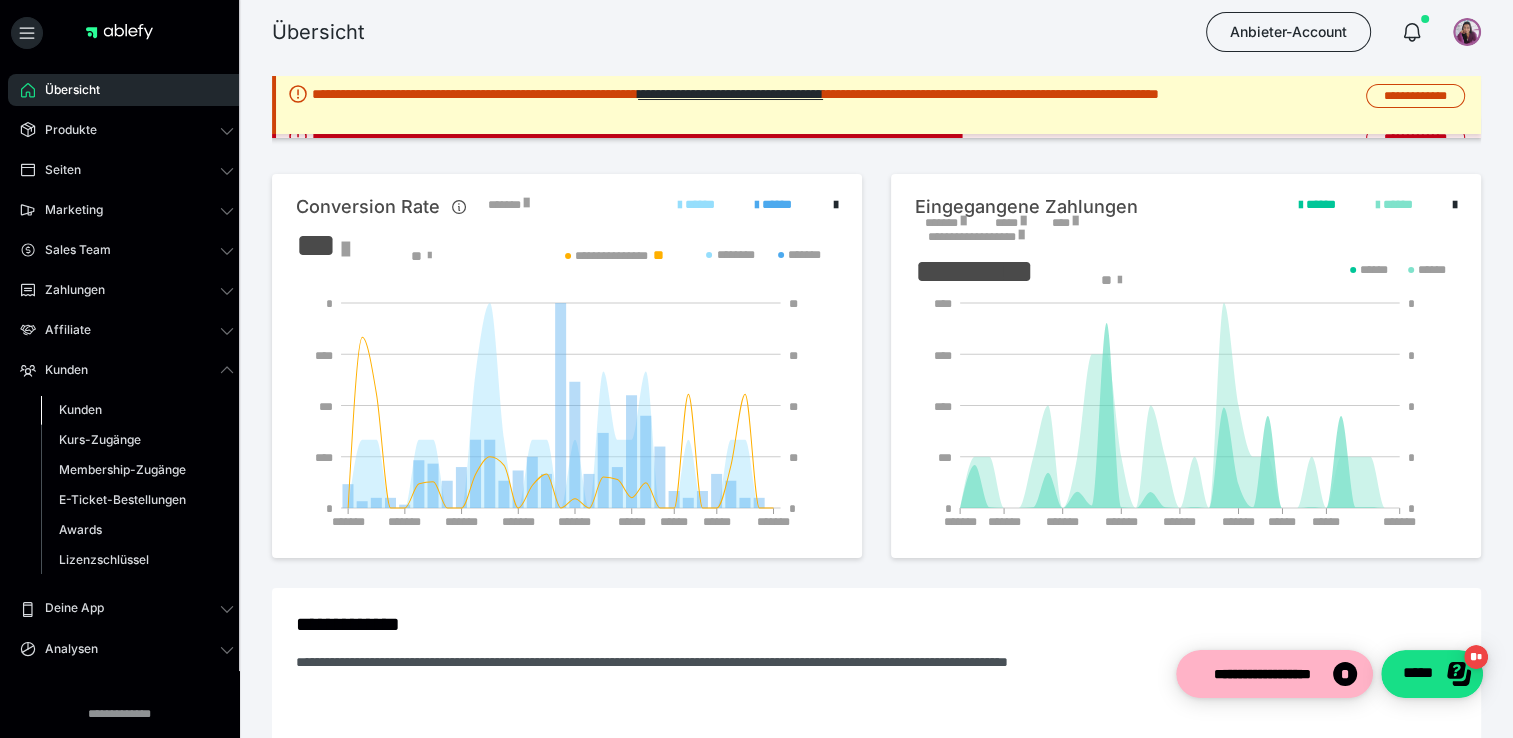 click on "Kunden" at bounding box center [80, 409] 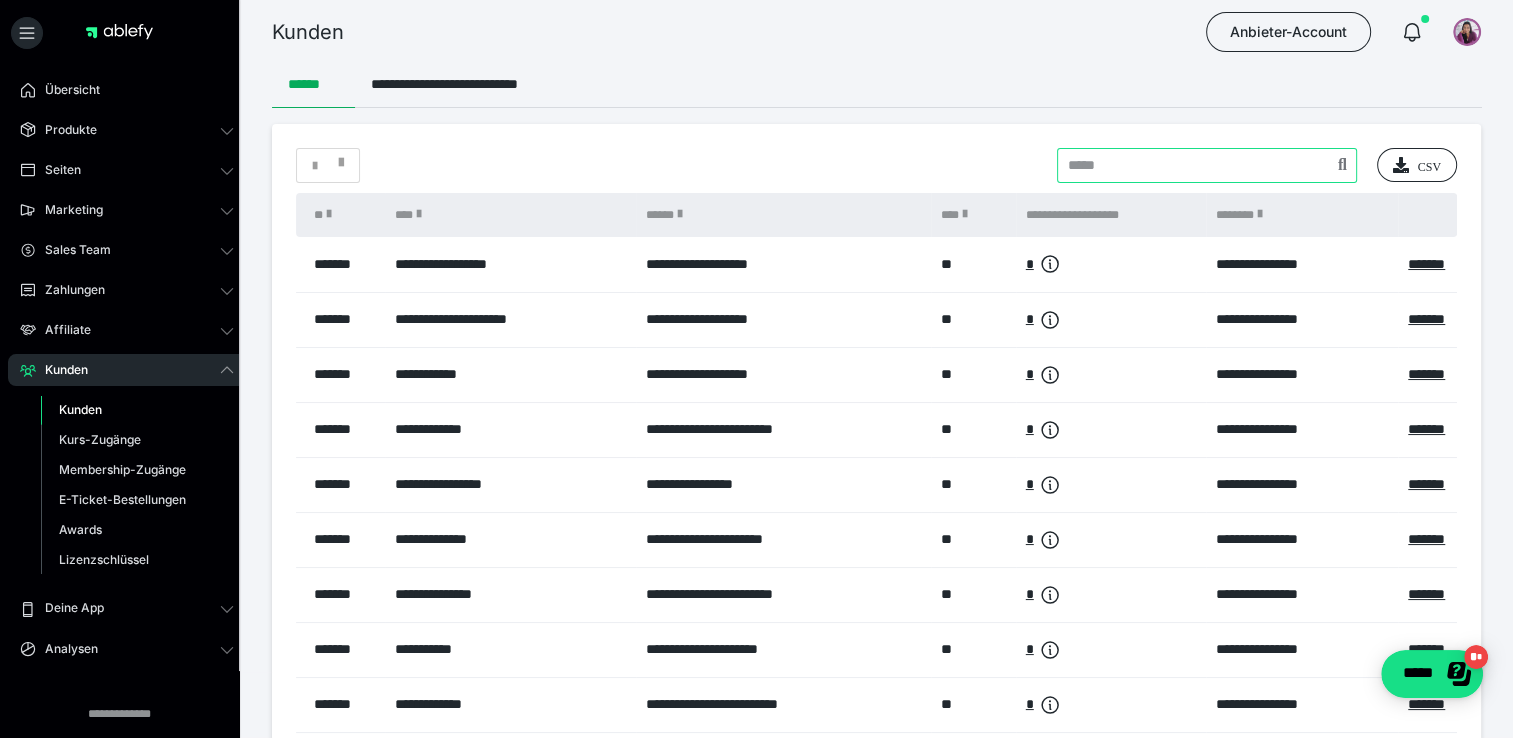click at bounding box center [1207, 165] 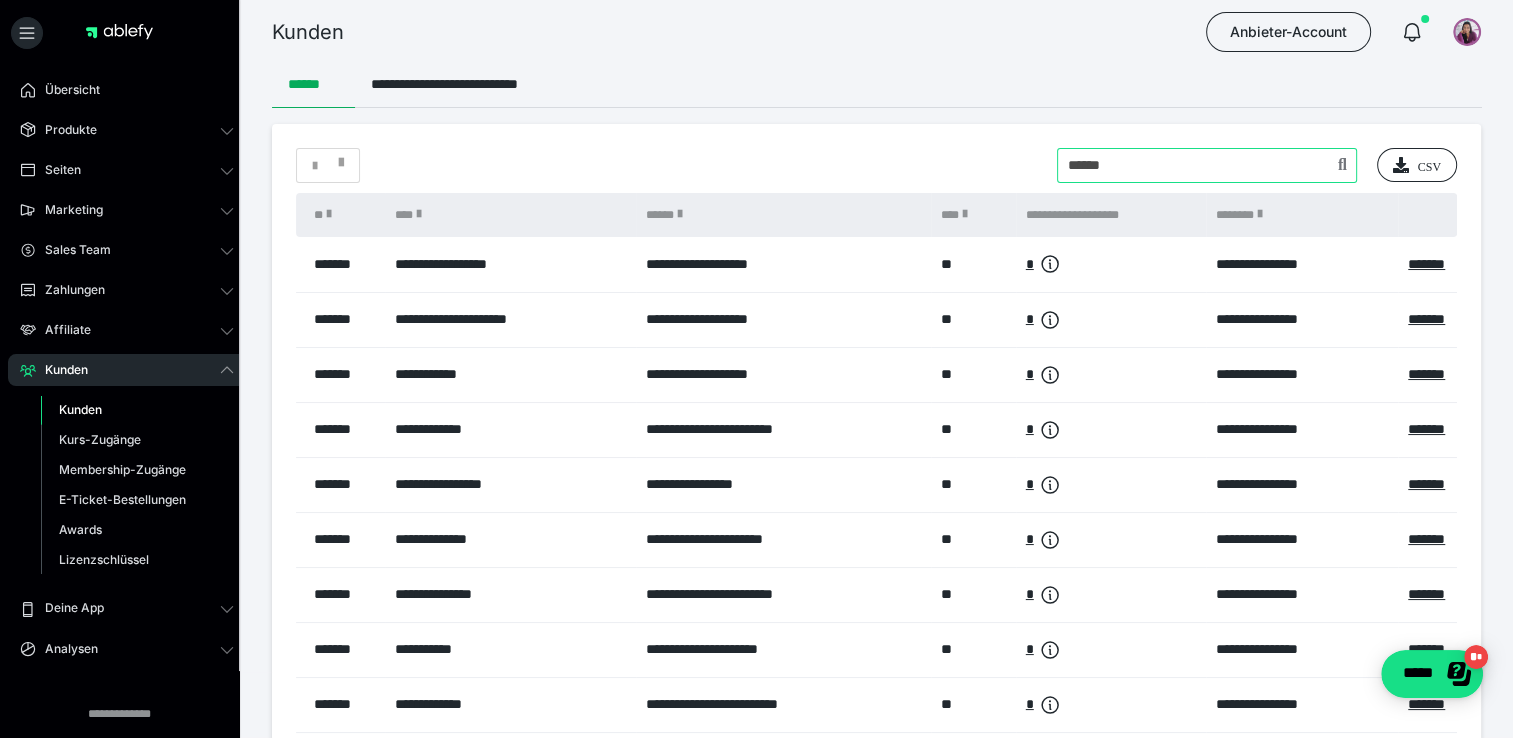 type on "******" 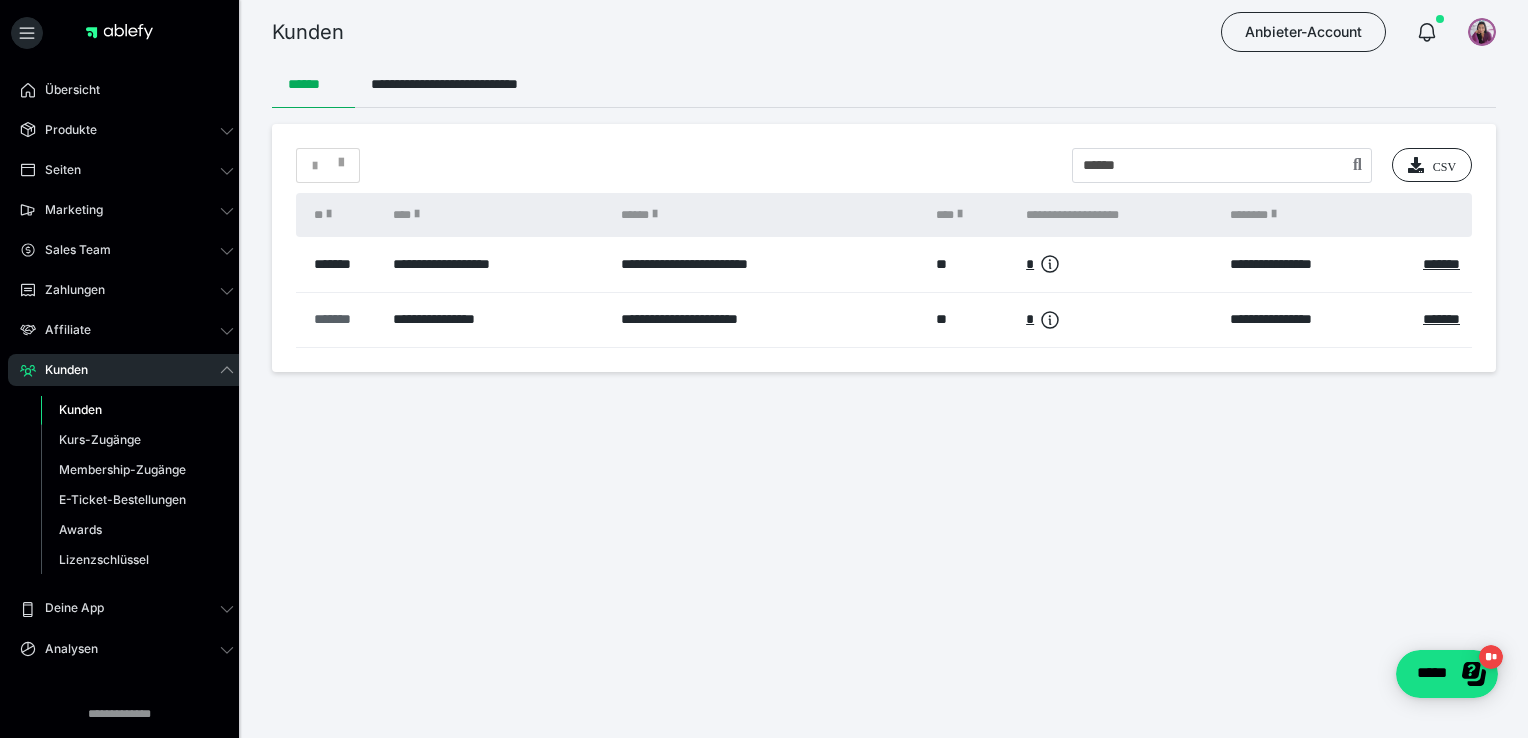click on "*******" at bounding box center [343, 319] 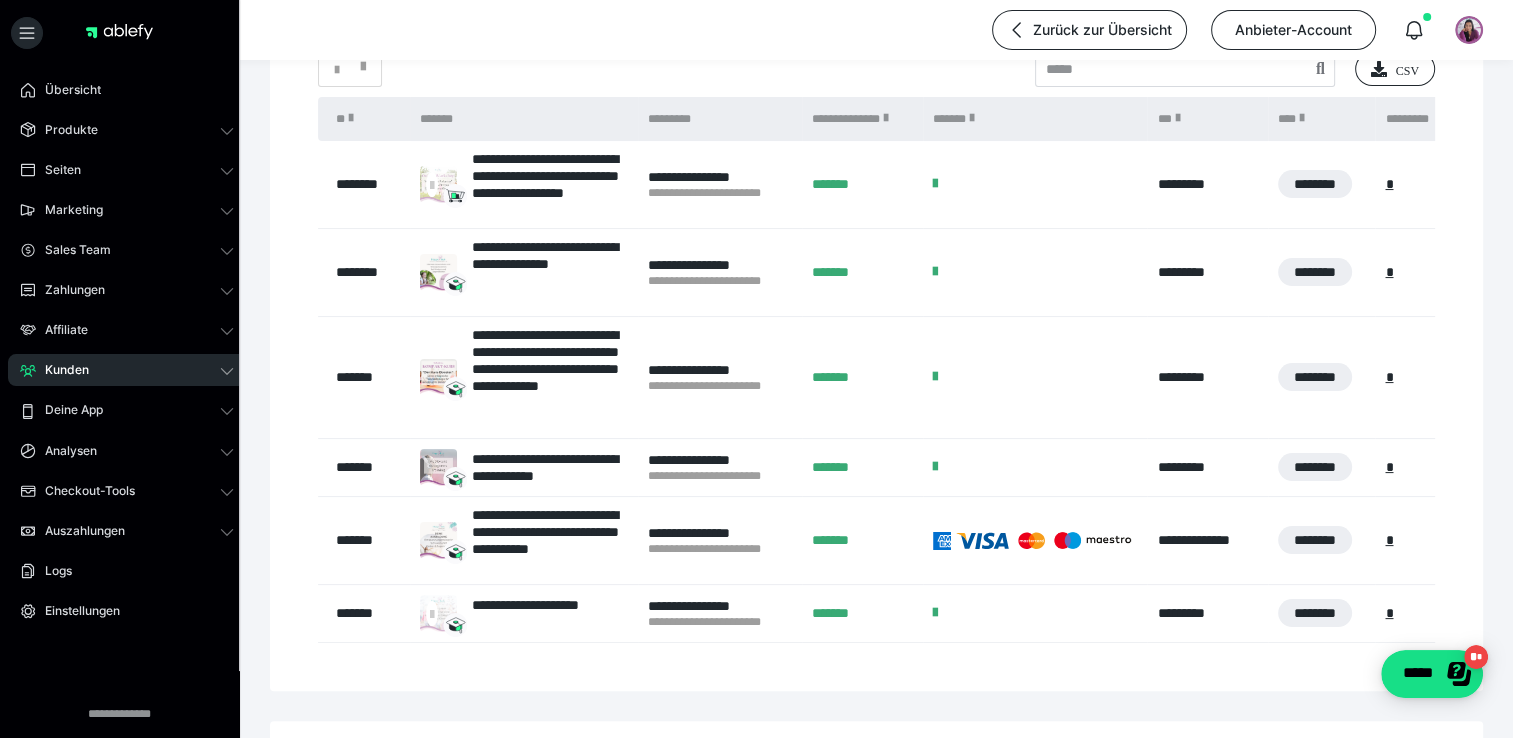 scroll, scrollTop: 400, scrollLeft: 0, axis: vertical 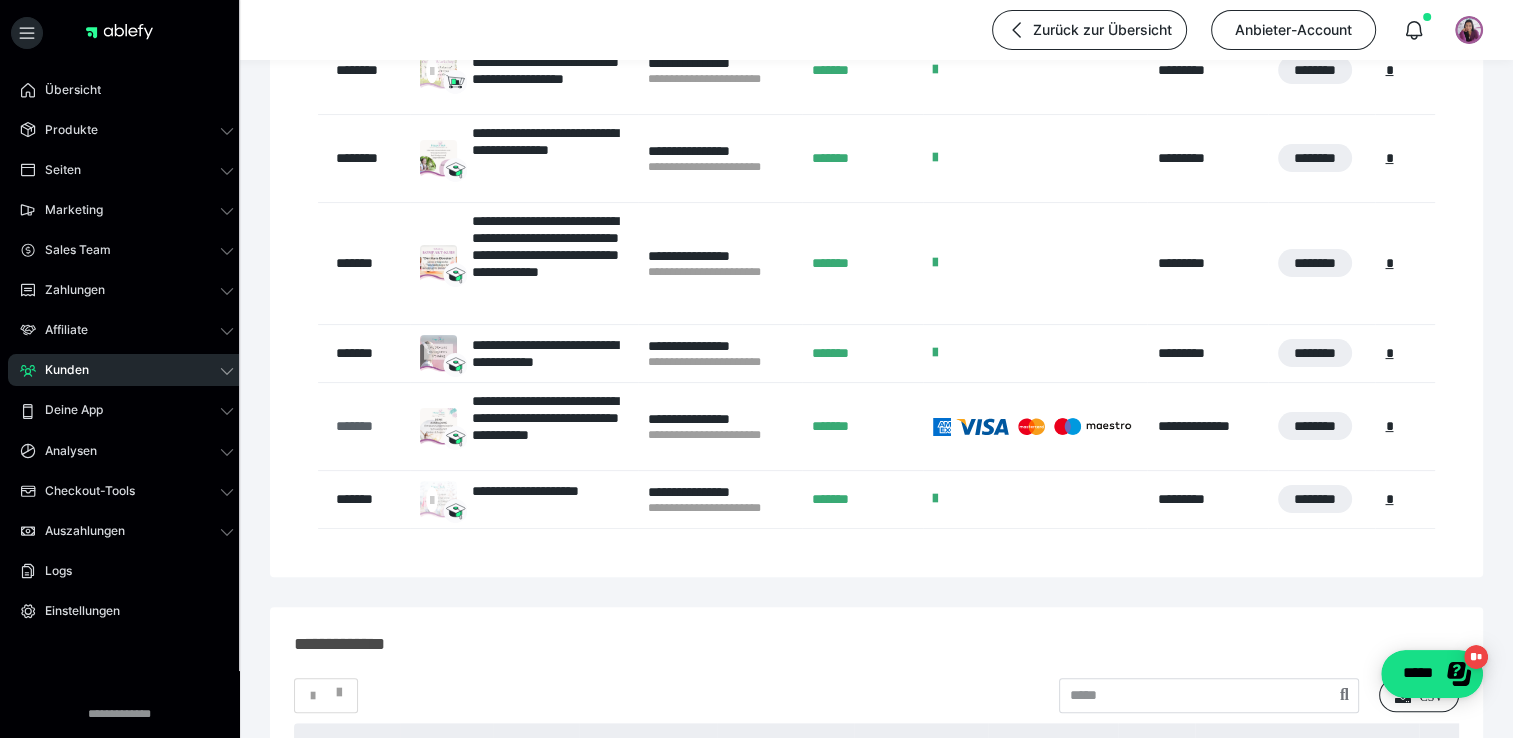 click on "*******" at bounding box center (368, 426) 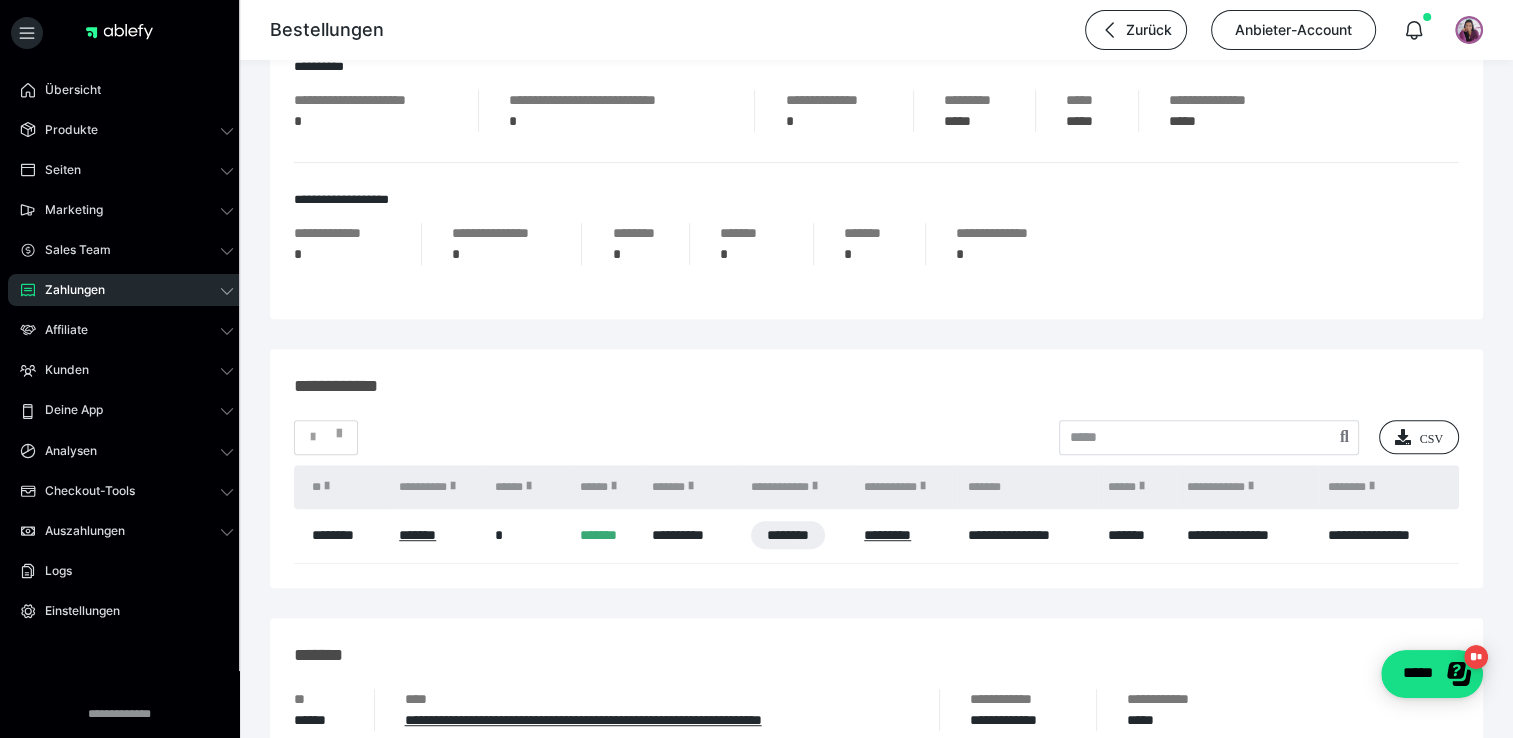 scroll, scrollTop: 1707, scrollLeft: 0, axis: vertical 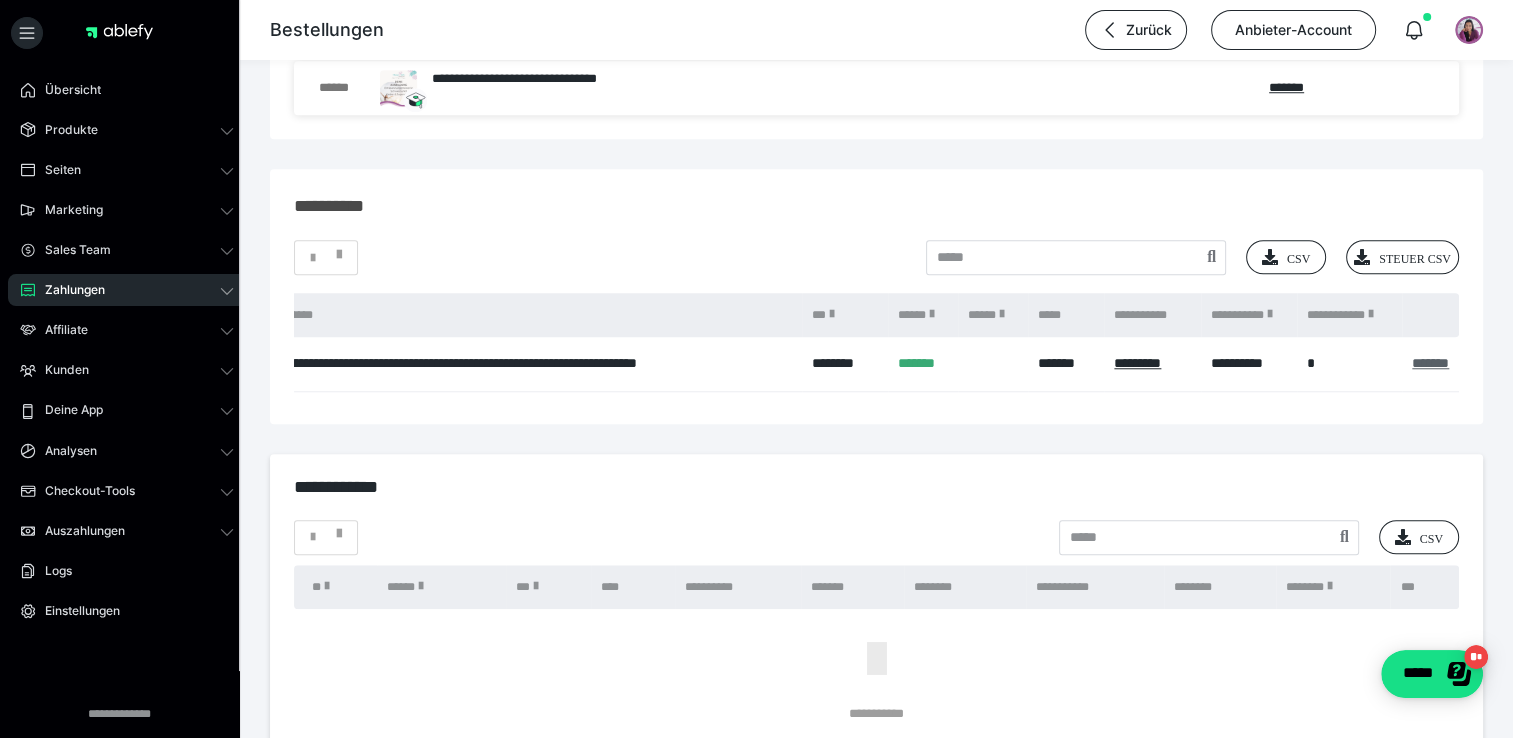 click on "*******" at bounding box center (1430, 363) 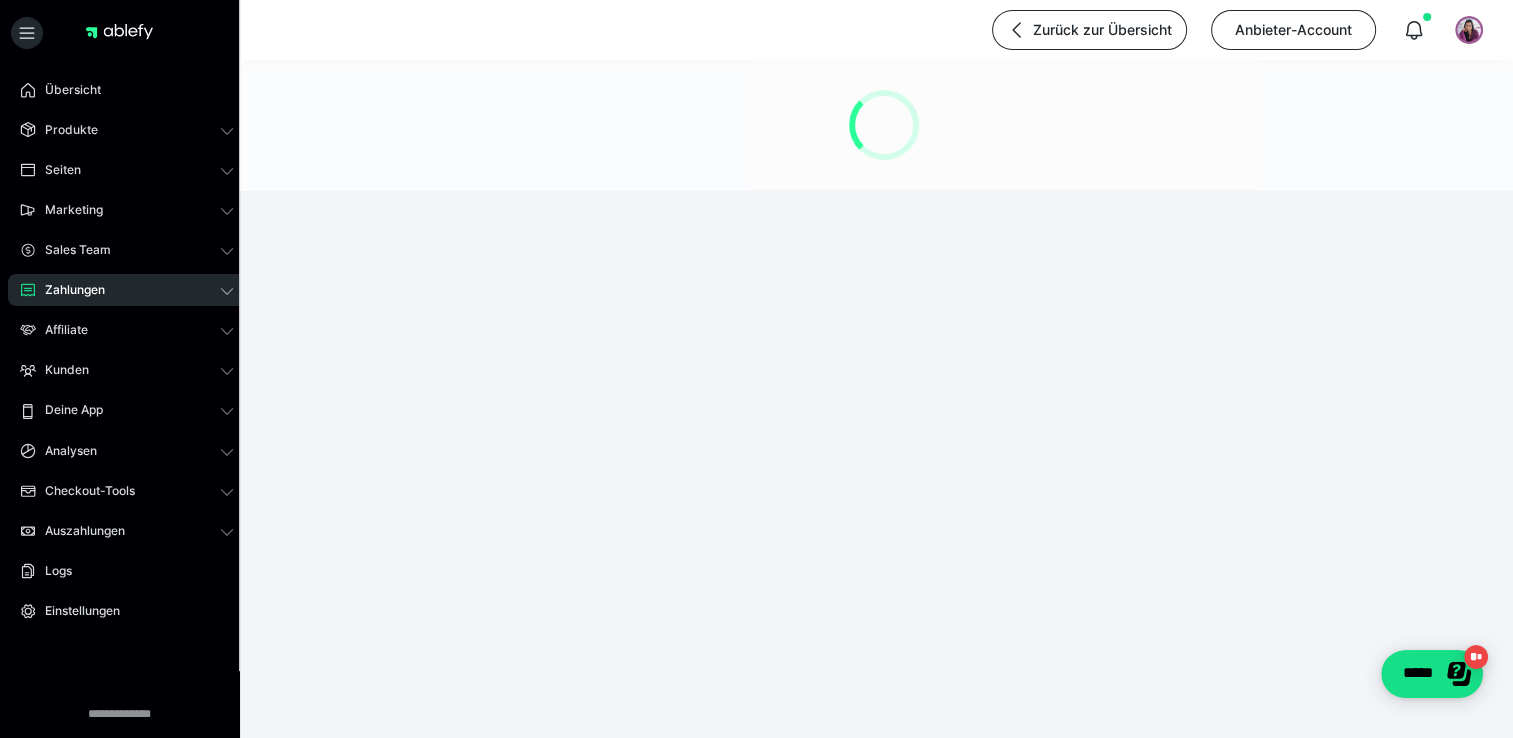 scroll, scrollTop: 0, scrollLeft: 0, axis: both 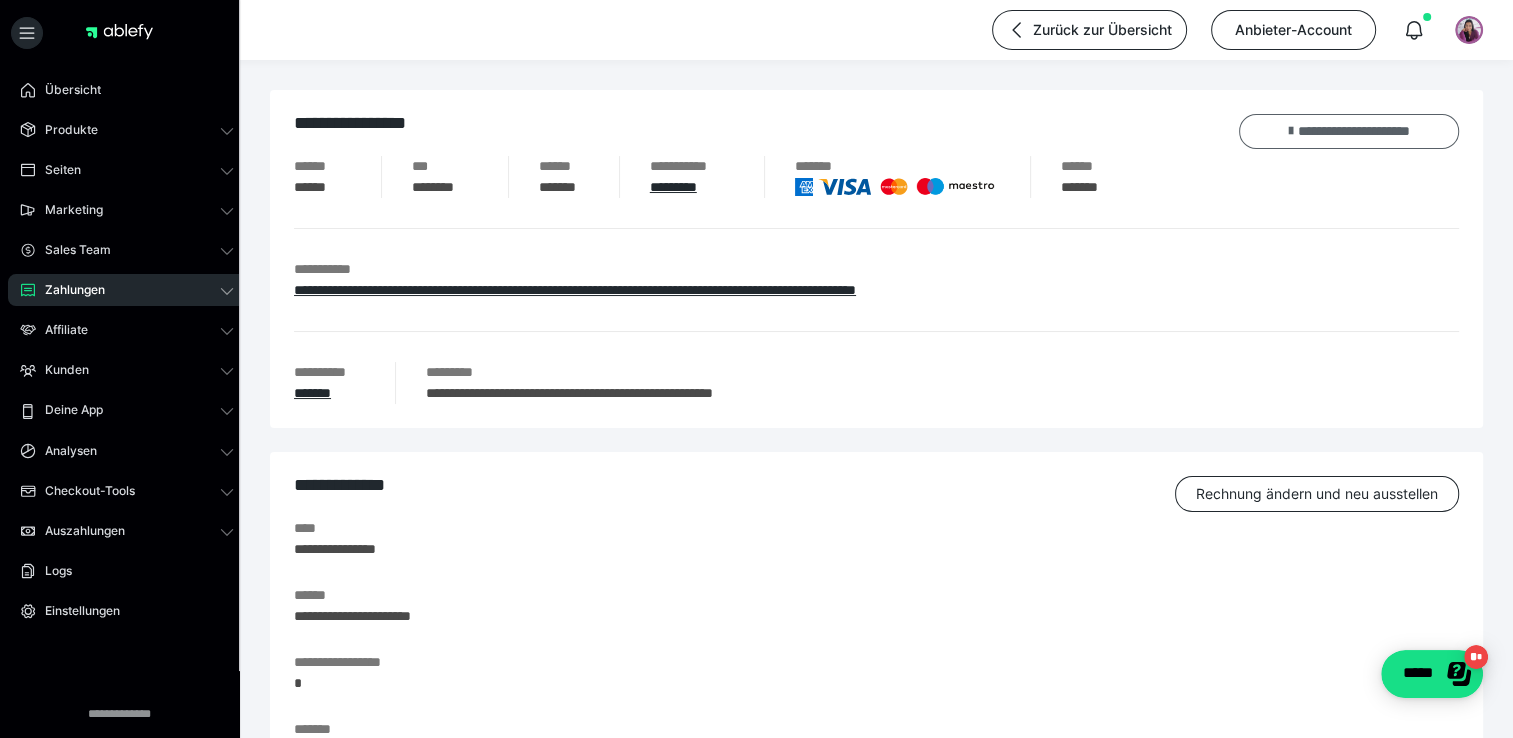 click on "**********" at bounding box center [1349, 131] 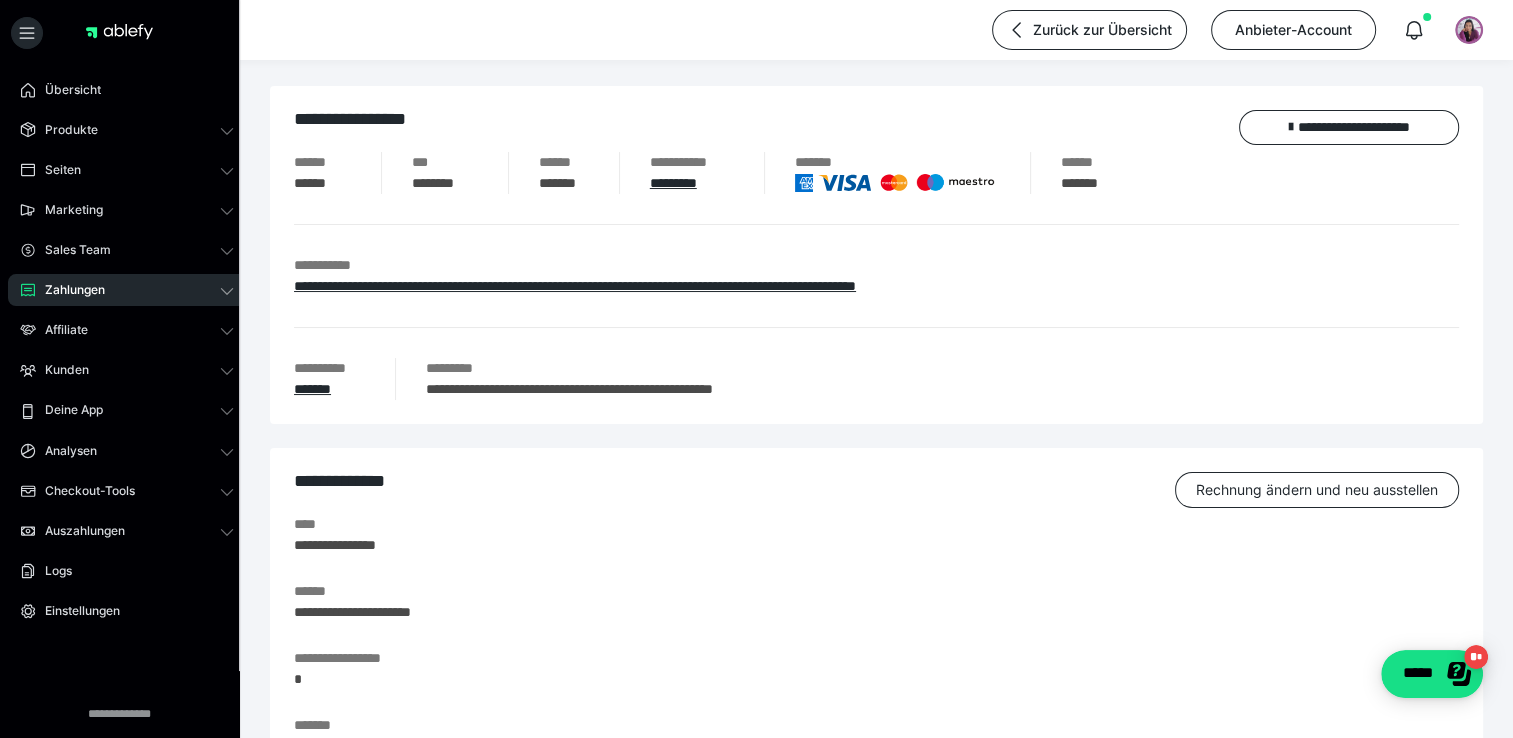 scroll, scrollTop: 0, scrollLeft: 0, axis: both 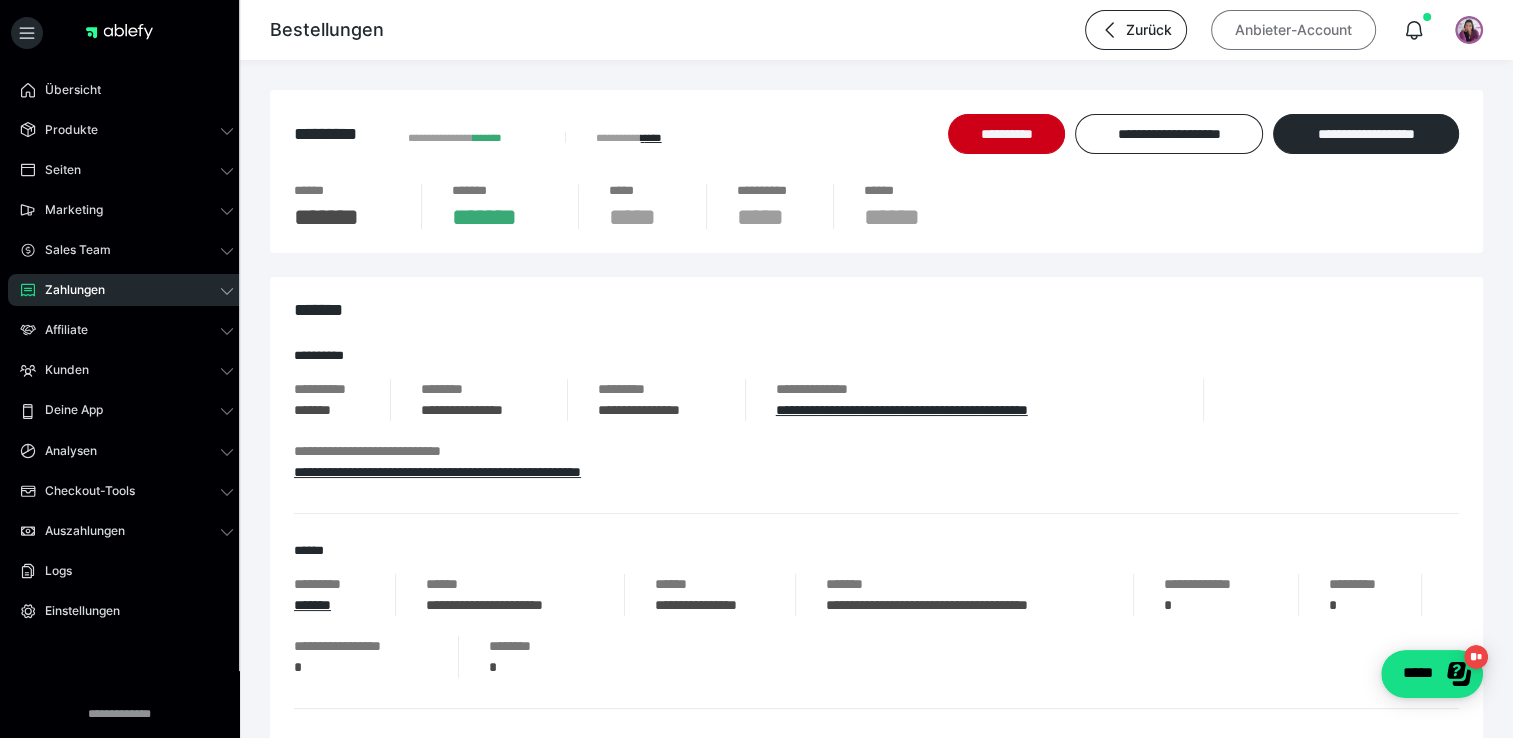 click on "Anbieter-Account" at bounding box center (1293, 30) 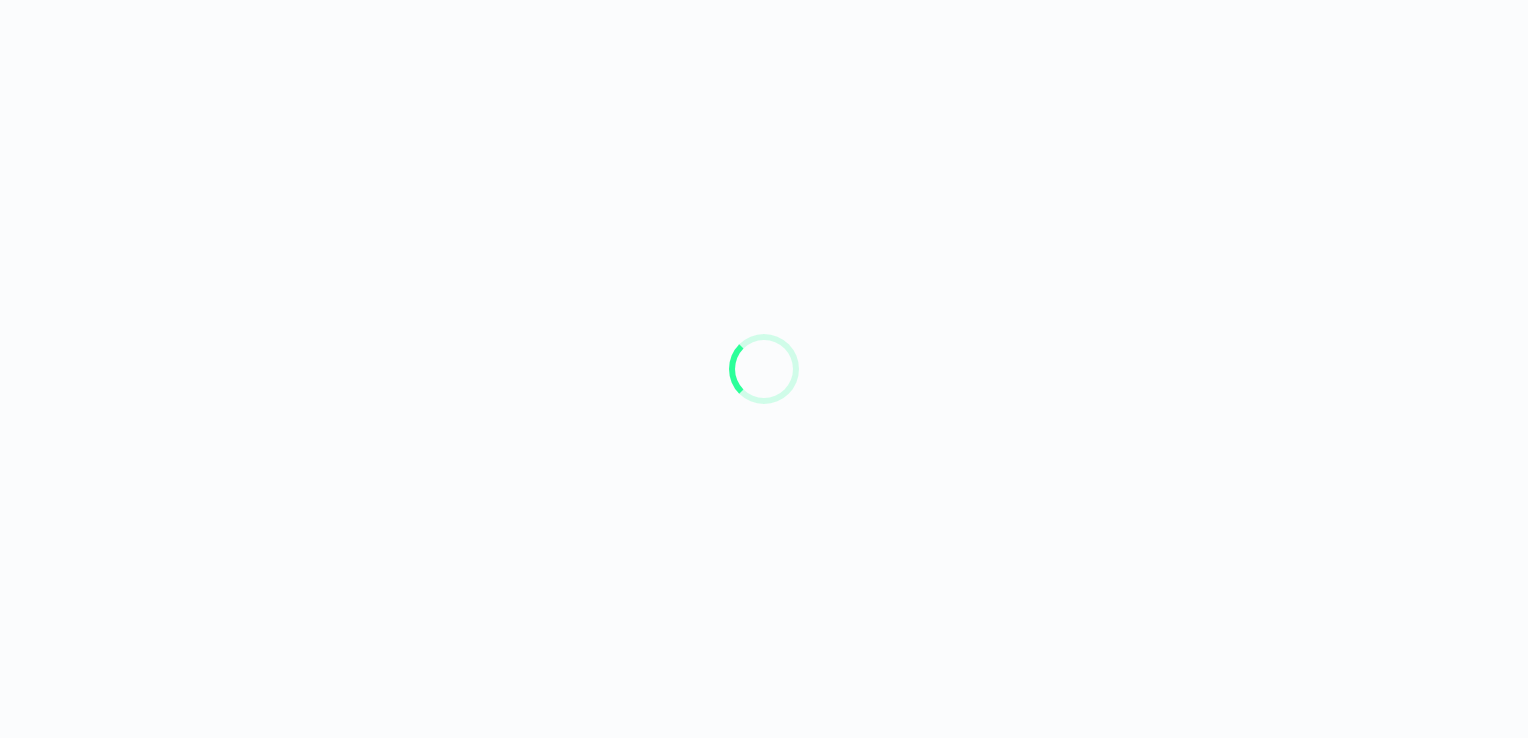 scroll, scrollTop: 0, scrollLeft: 0, axis: both 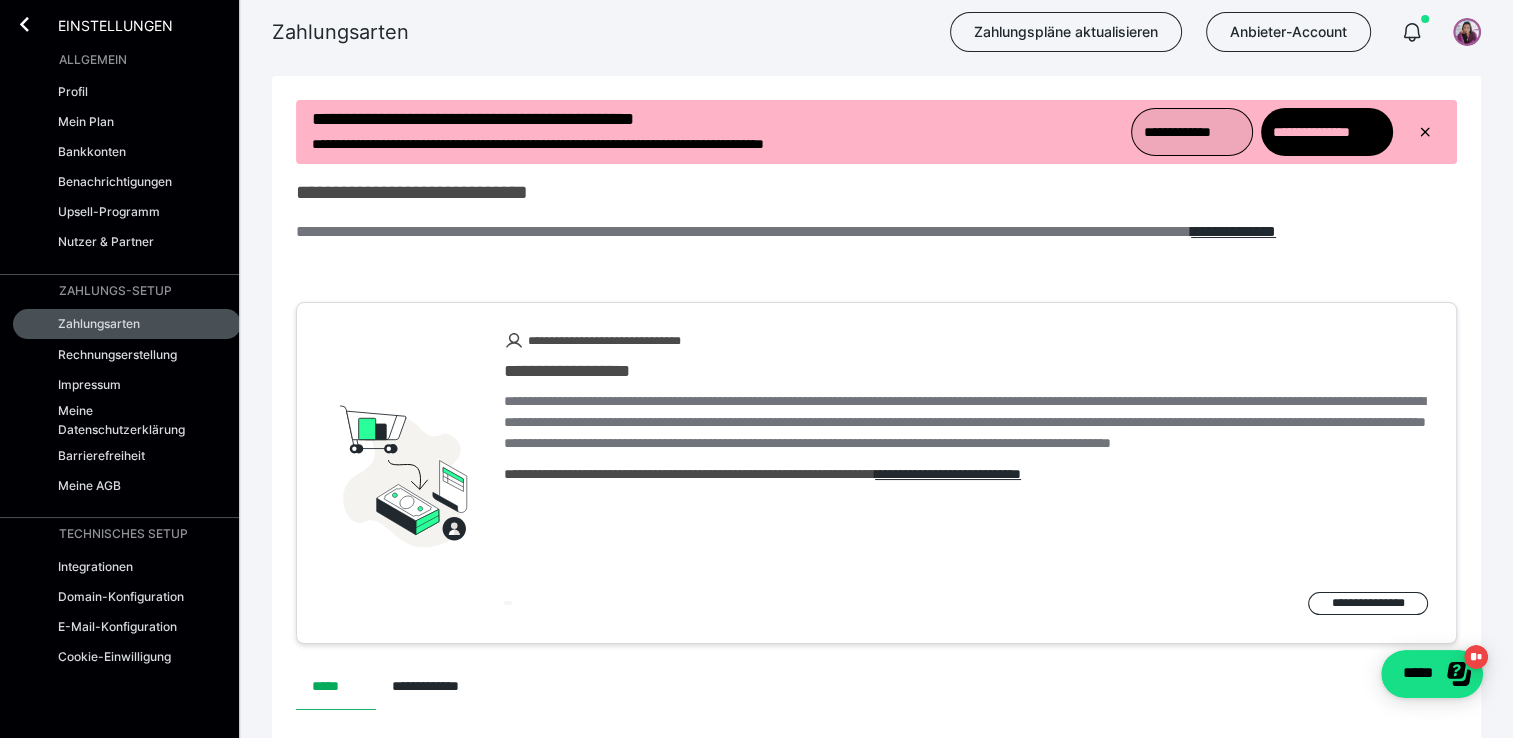 click on "**********" at bounding box center (1192, 132) 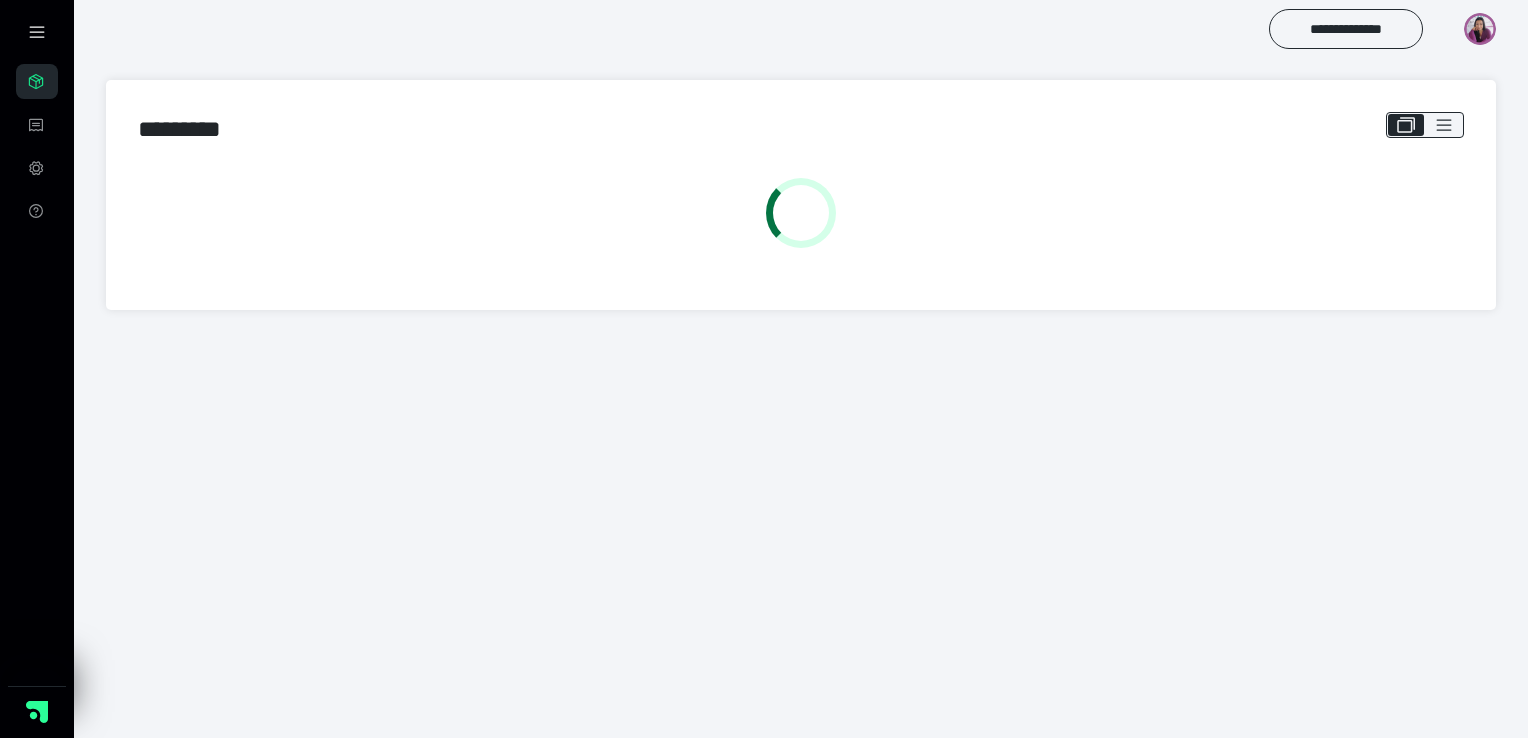 scroll, scrollTop: 0, scrollLeft: 0, axis: both 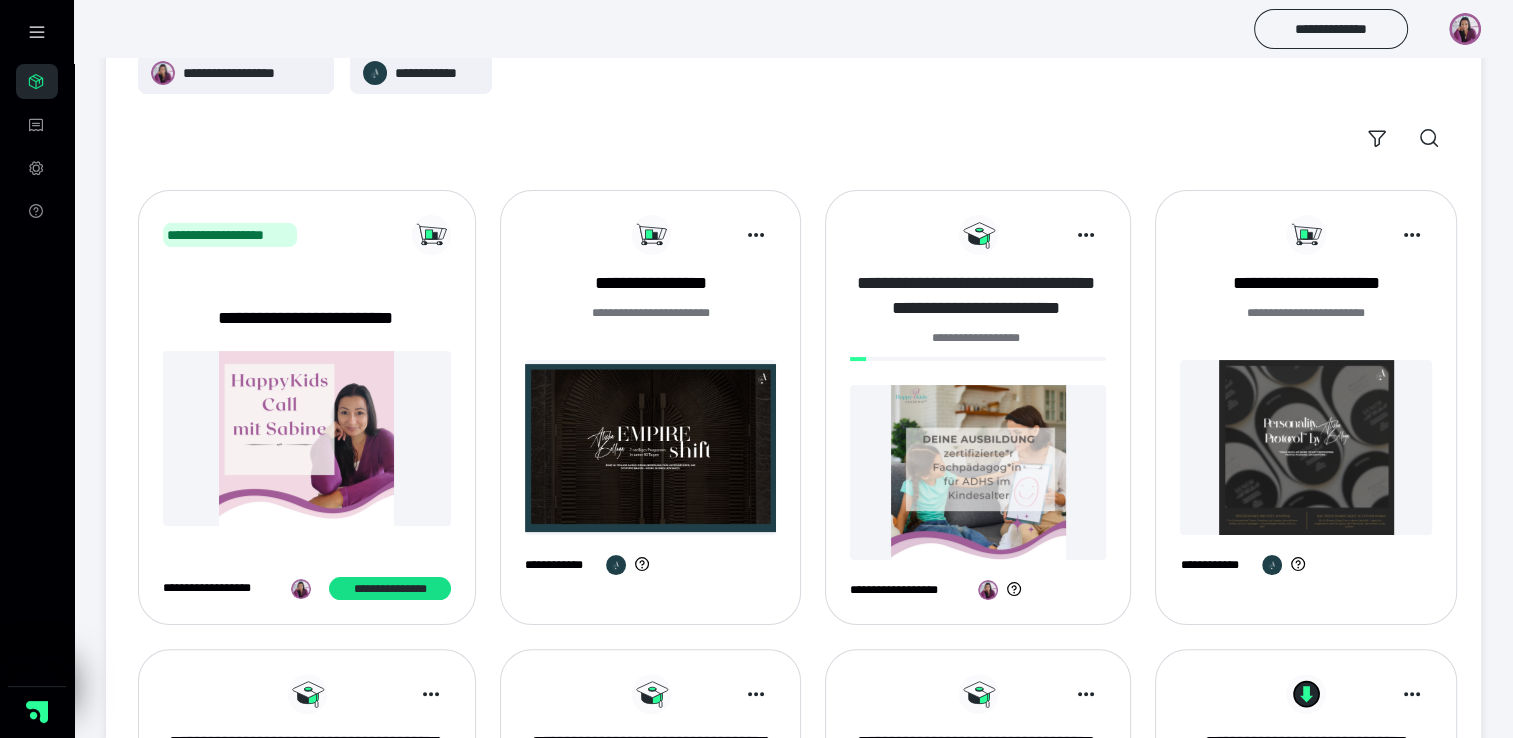 click on "**********" at bounding box center [976, 296] 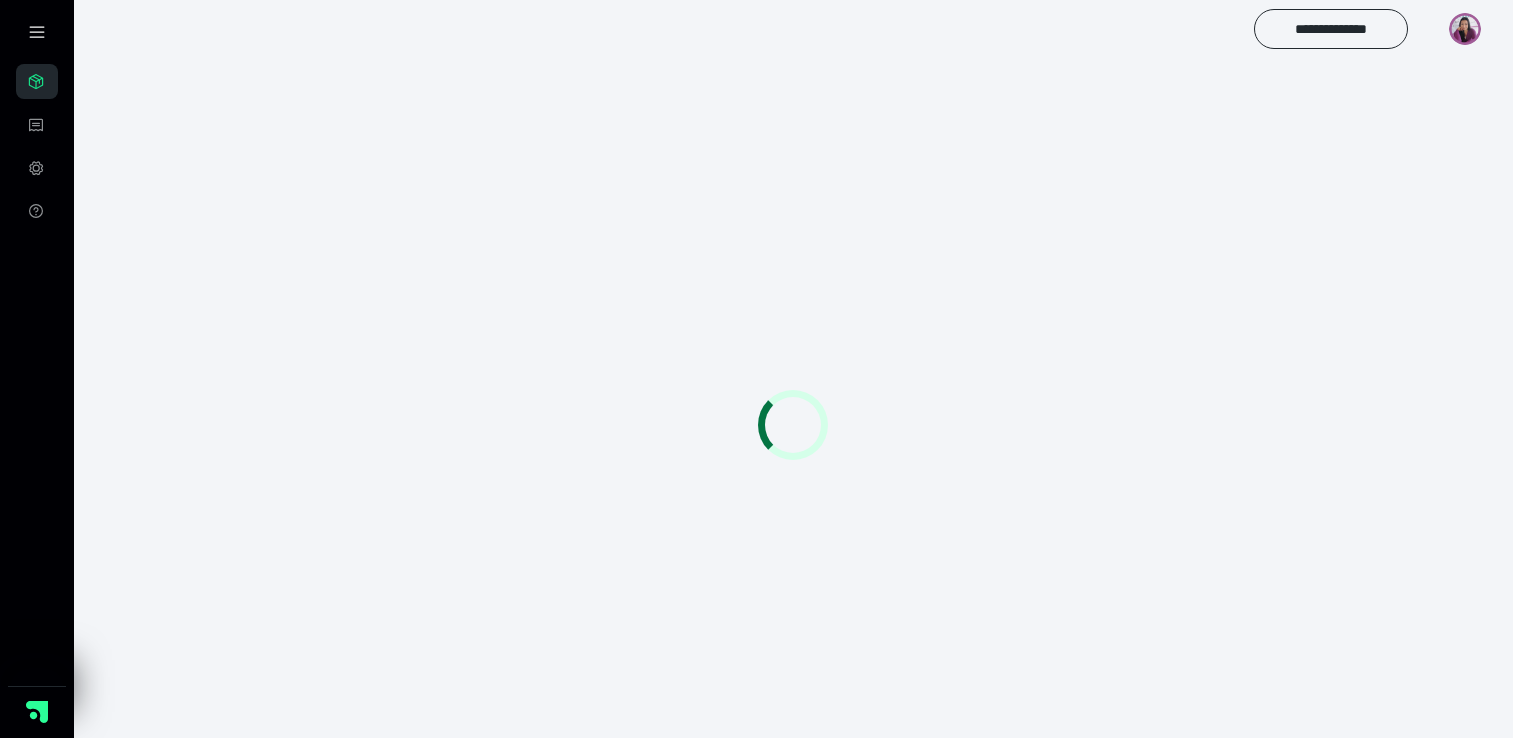 scroll, scrollTop: 0, scrollLeft: 0, axis: both 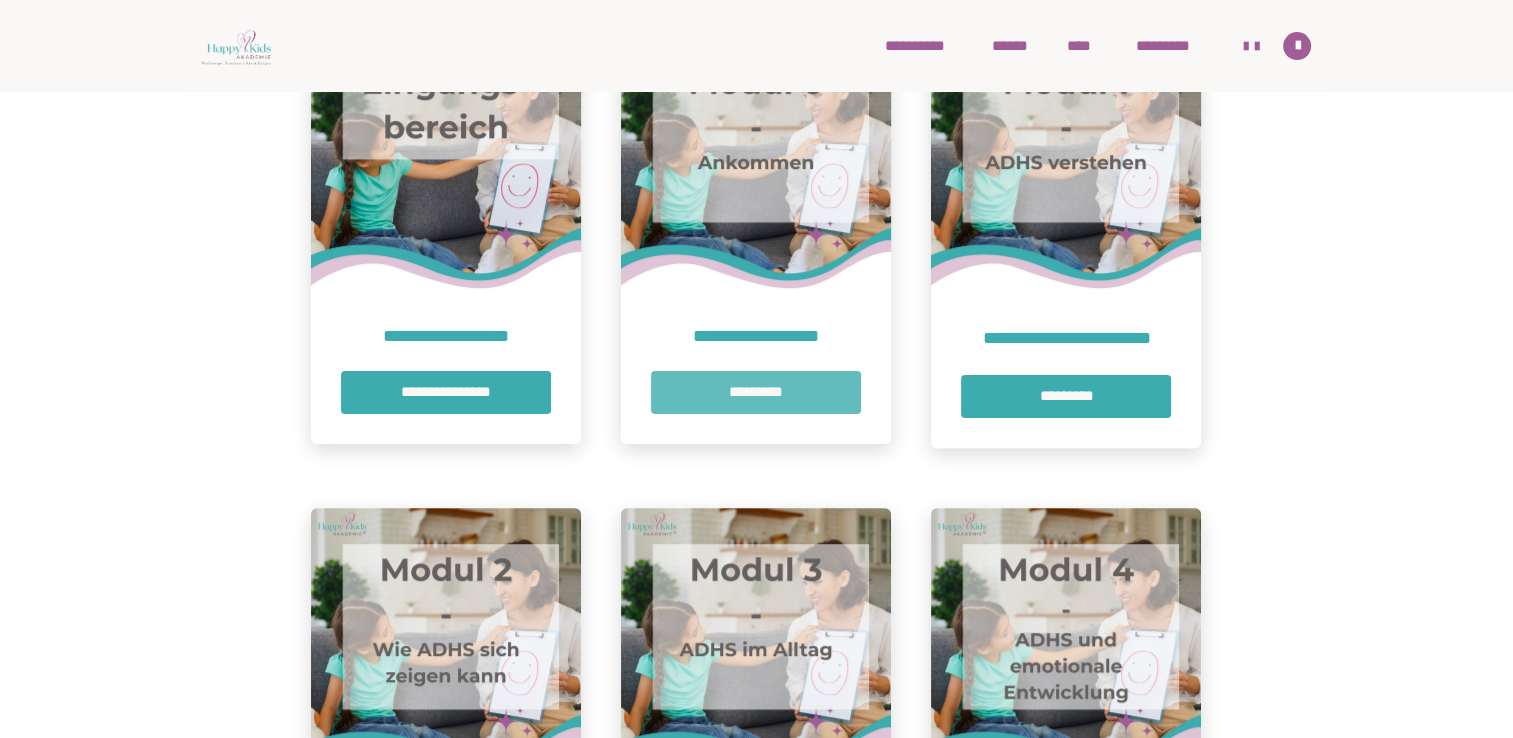 click on "*********" at bounding box center (756, 392) 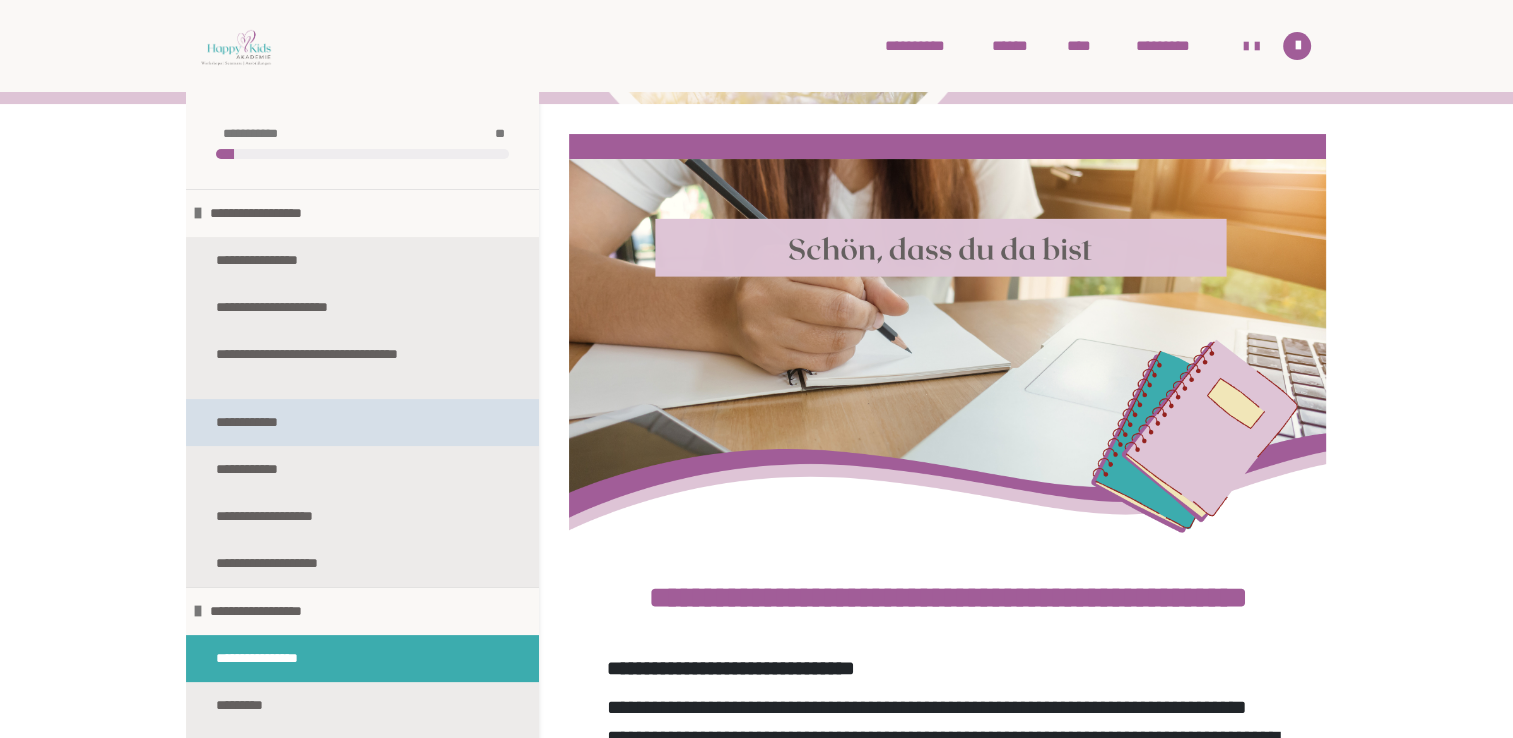 scroll, scrollTop: 300, scrollLeft: 0, axis: vertical 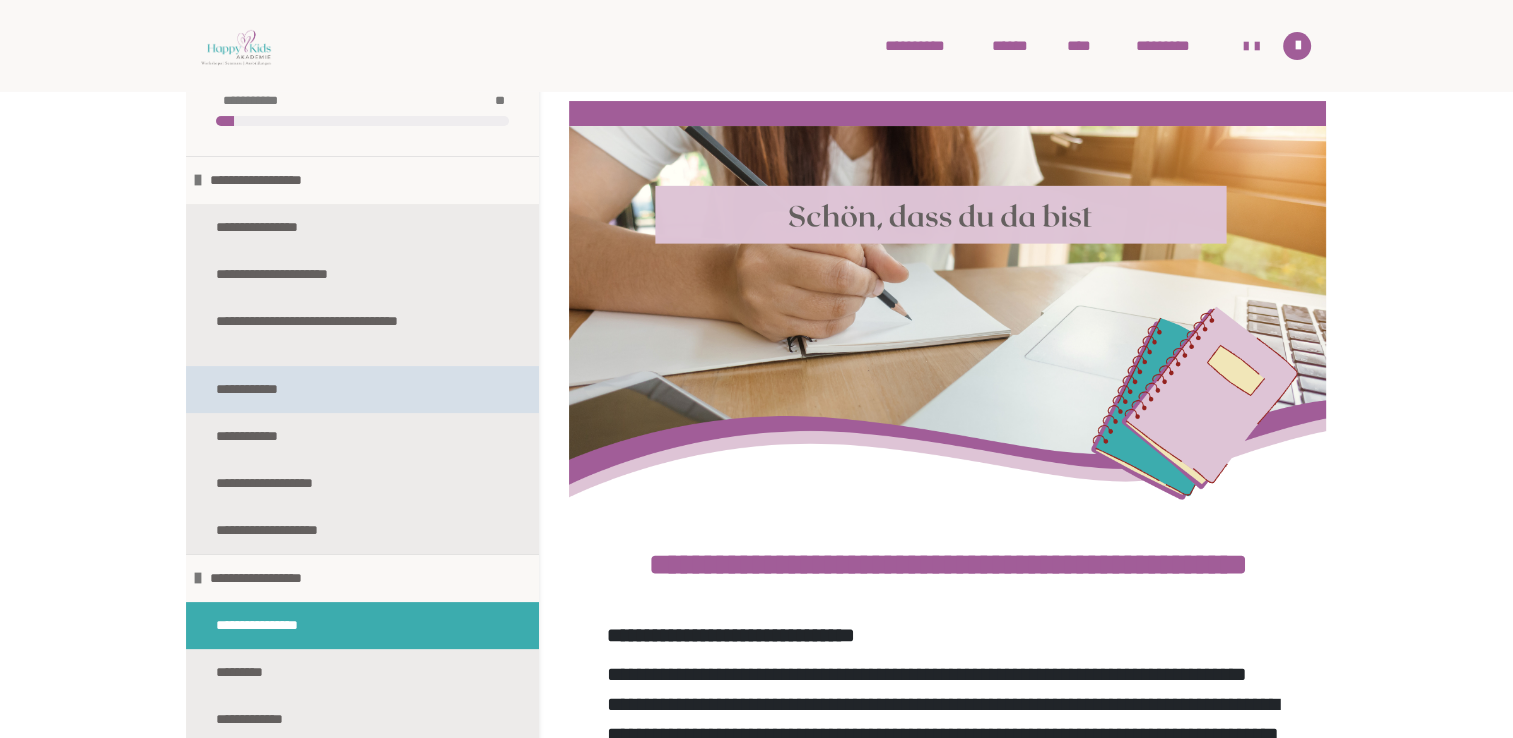 click on "**********" at bounding box center [362, 389] 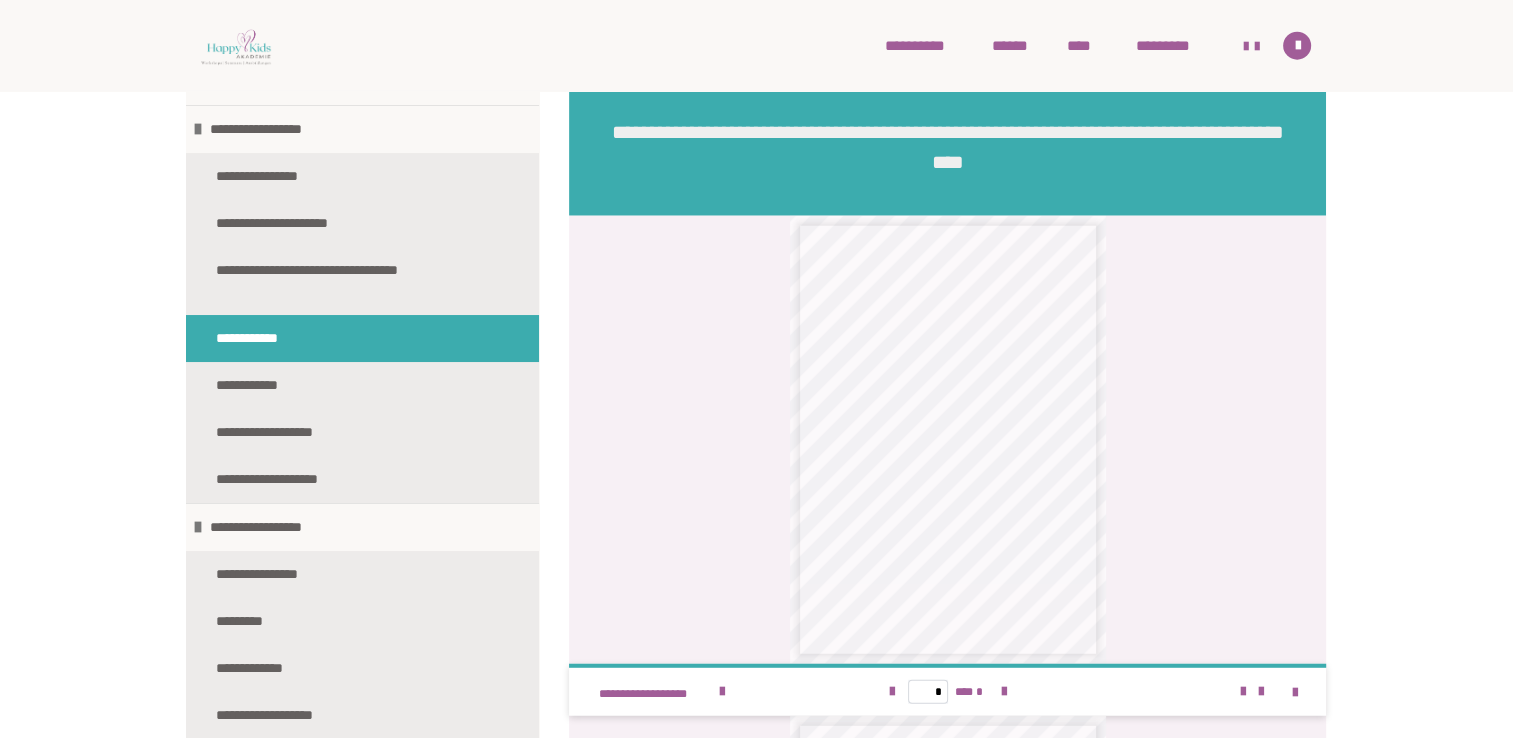 scroll, scrollTop: 5000, scrollLeft: 0, axis: vertical 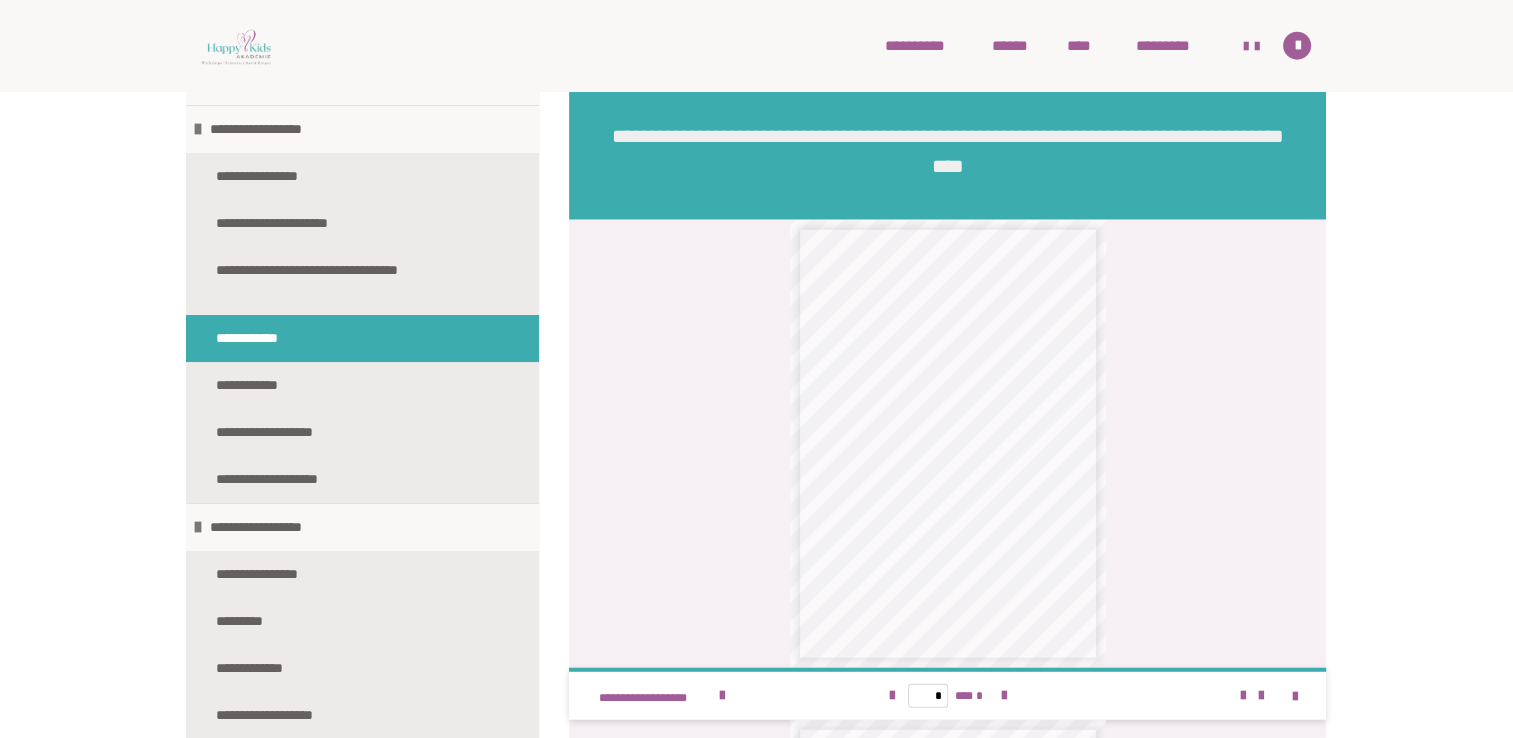 click on "**********" at bounding box center [947, 444] 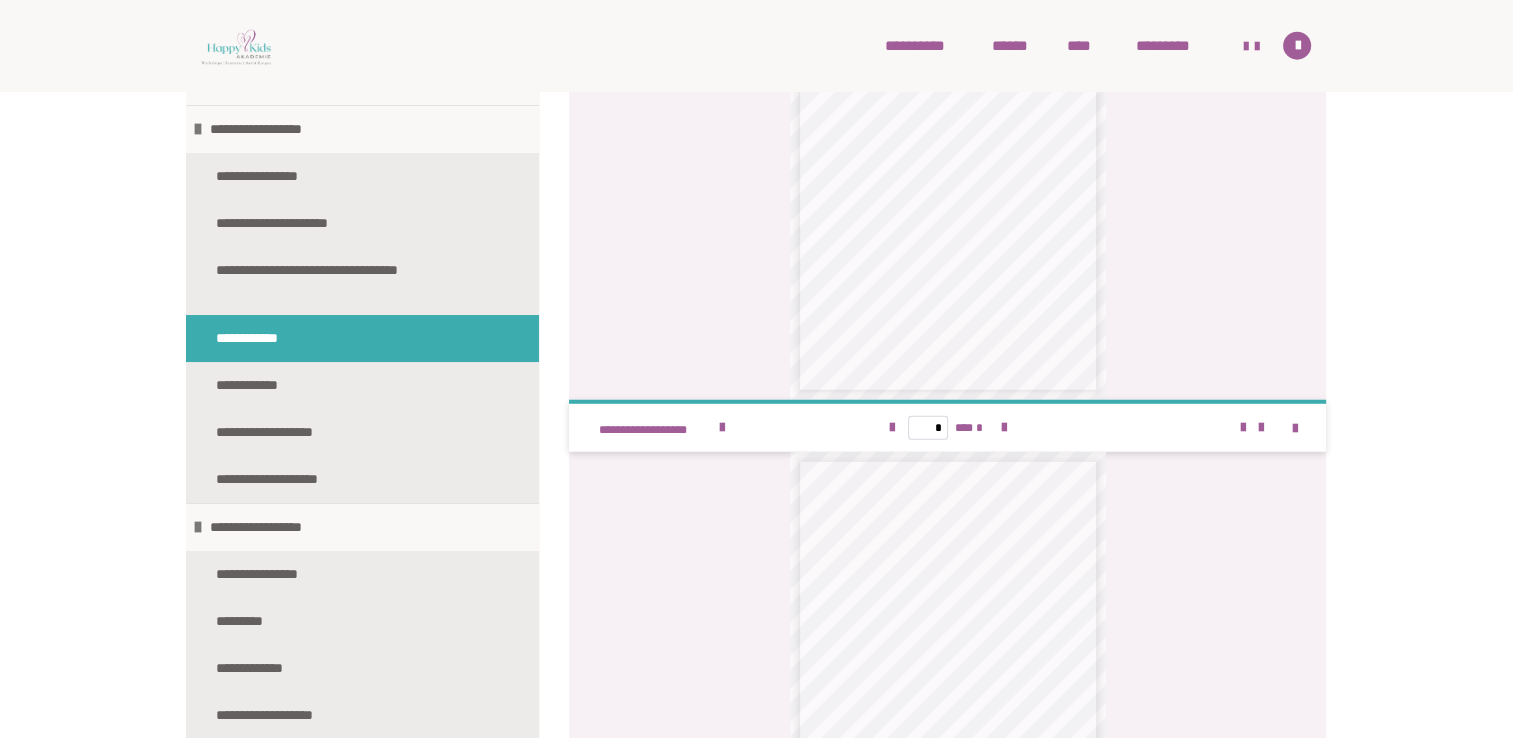 scroll, scrollTop: 5300, scrollLeft: 0, axis: vertical 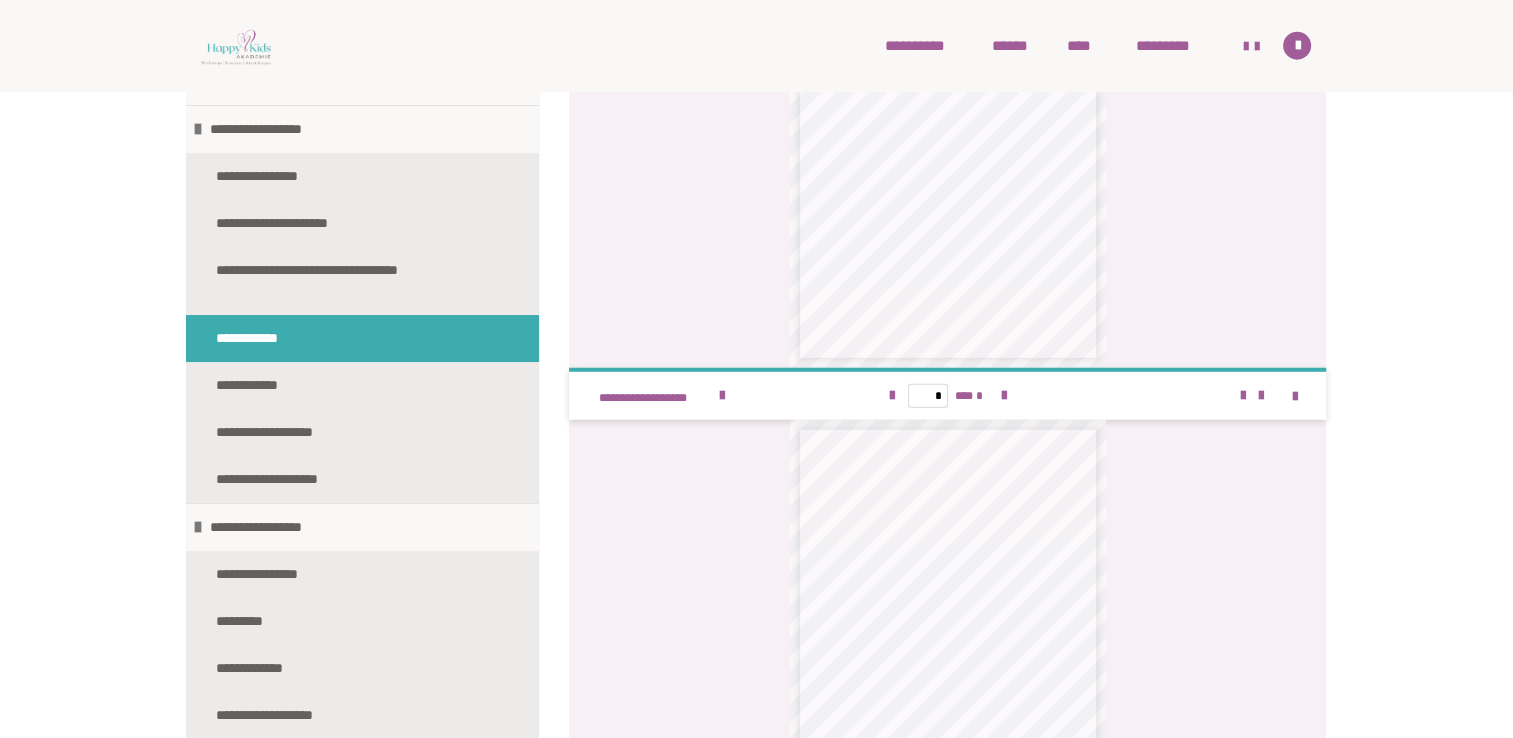 click on "**********" at bounding box center [947, 144] 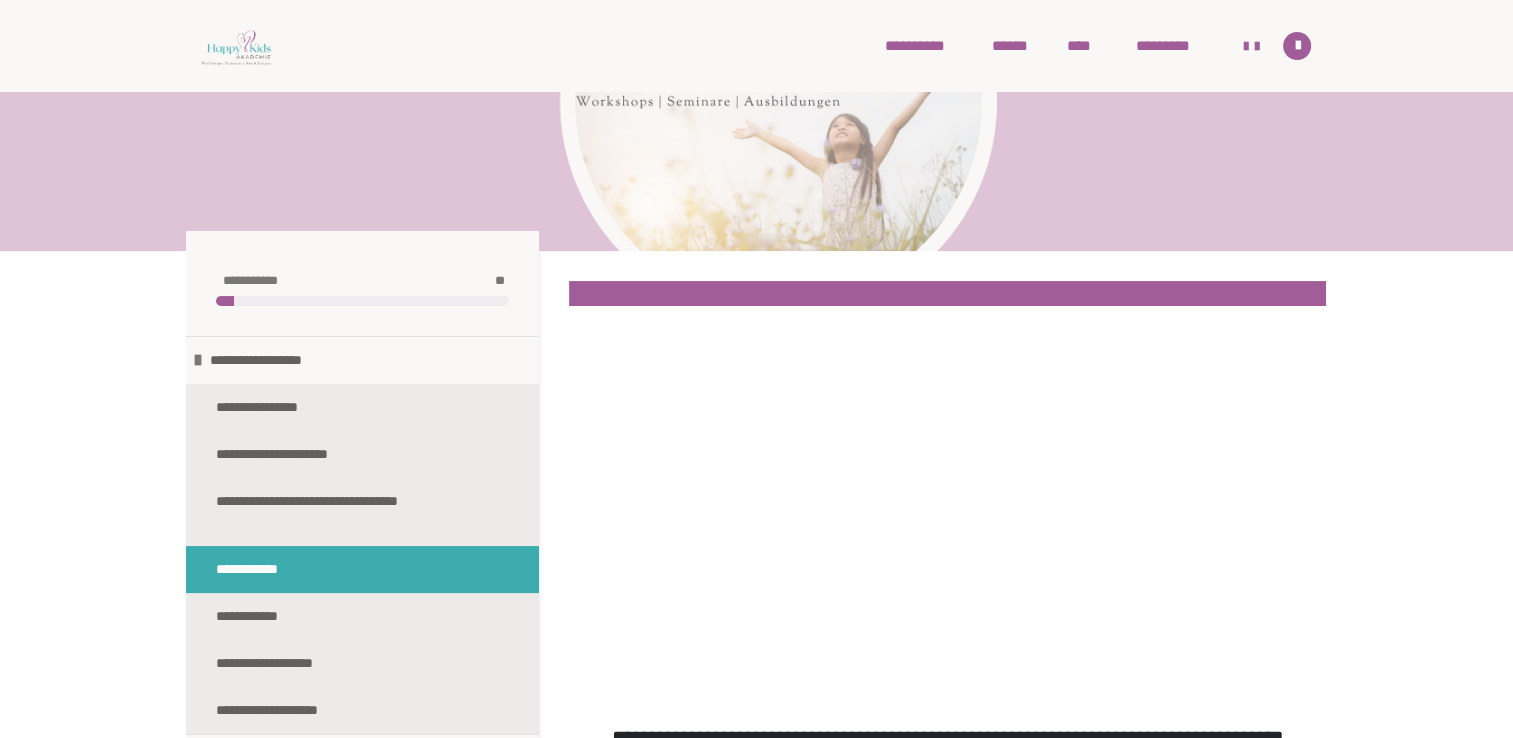 scroll, scrollTop: 0, scrollLeft: 0, axis: both 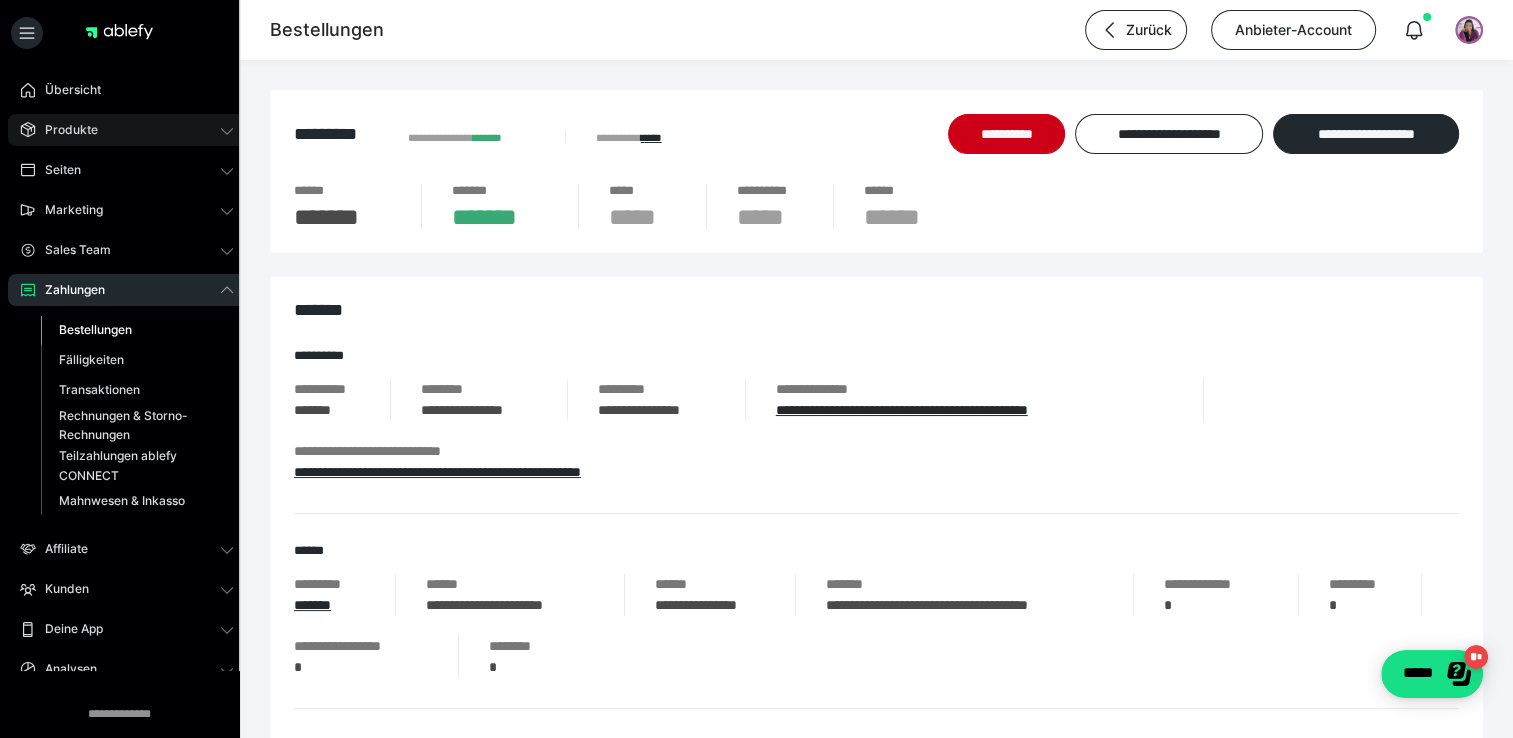 click on "Produkte" at bounding box center [64, 130] 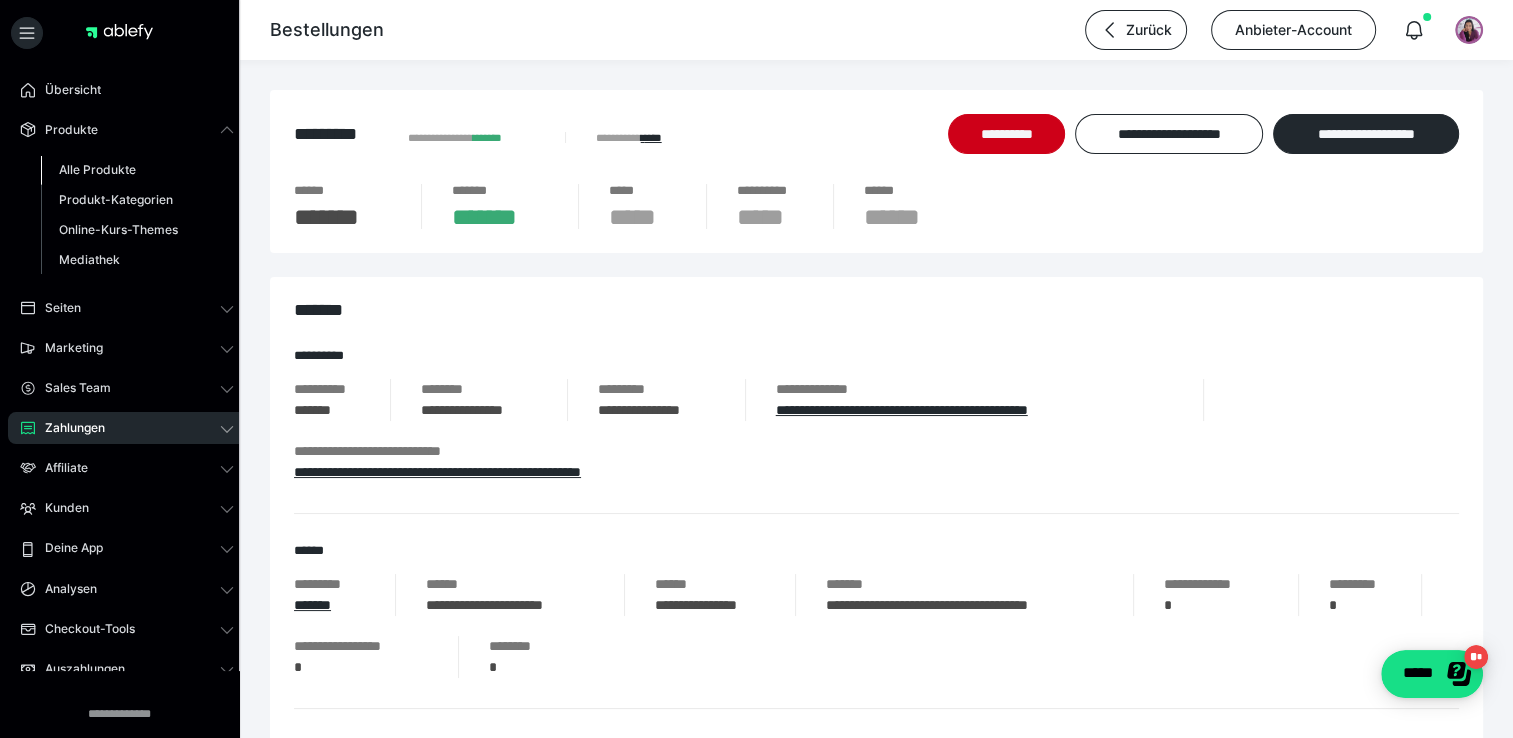 click on "Alle Produkte" at bounding box center [97, 169] 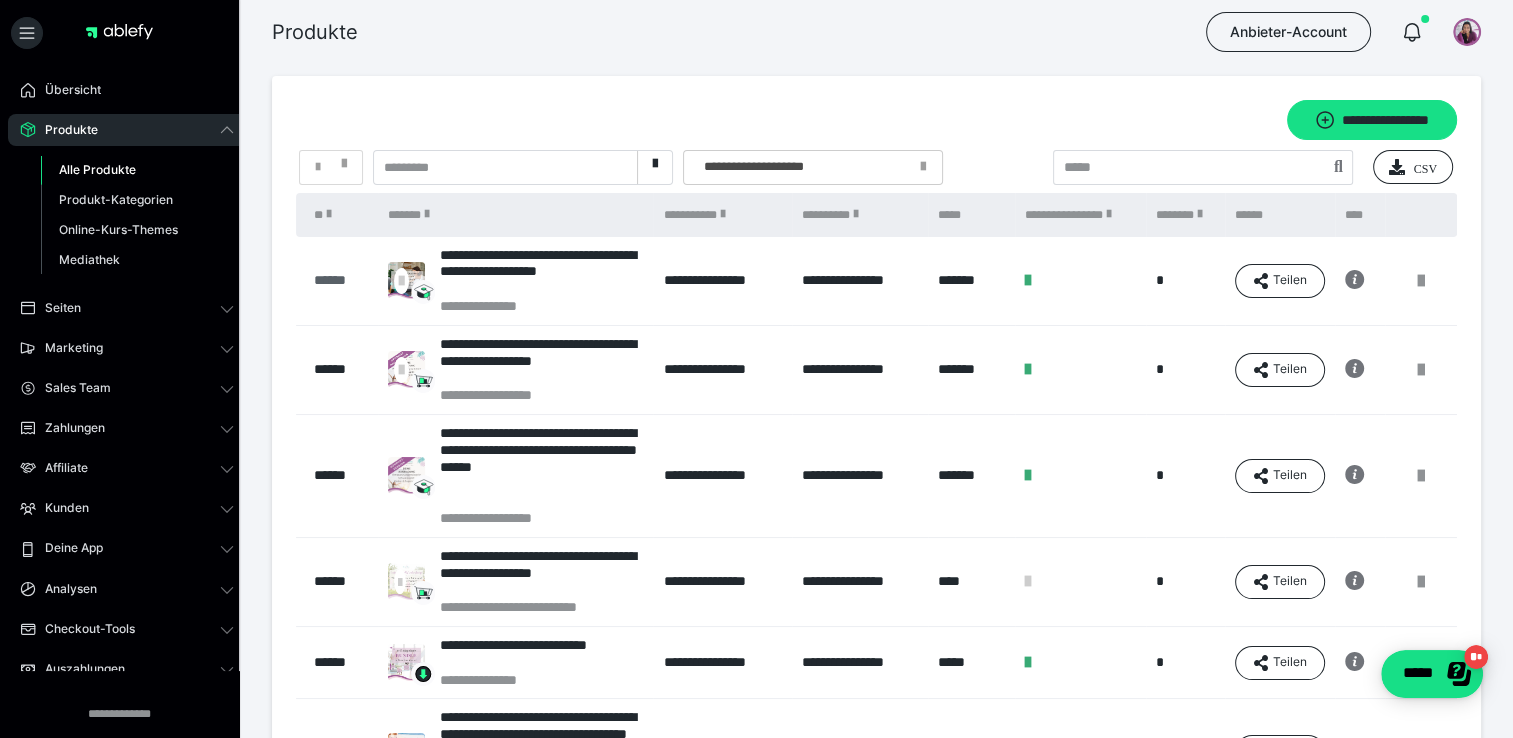 click on "******" at bounding box center (341, 280) 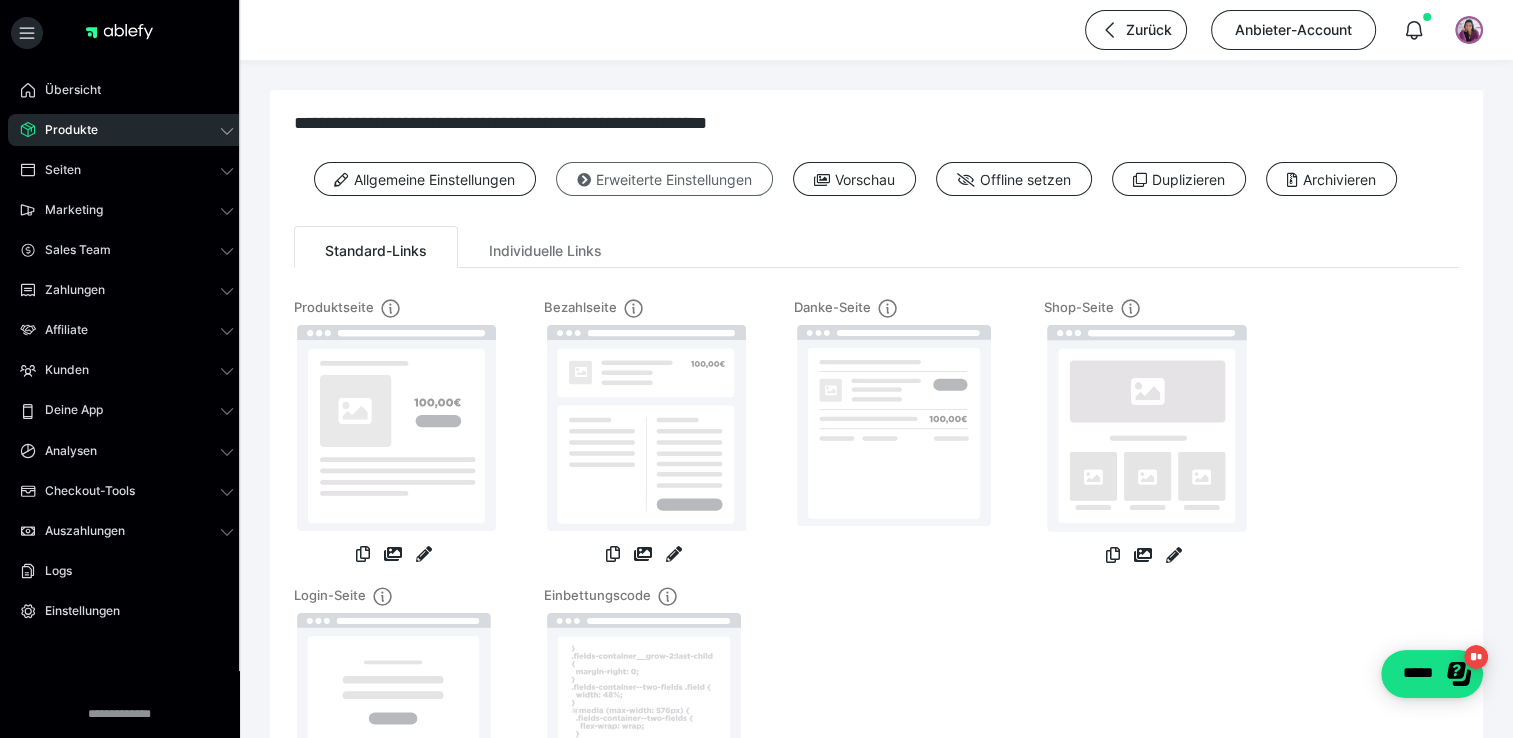 click on "Erweiterte Einstellungen" at bounding box center [664, 179] 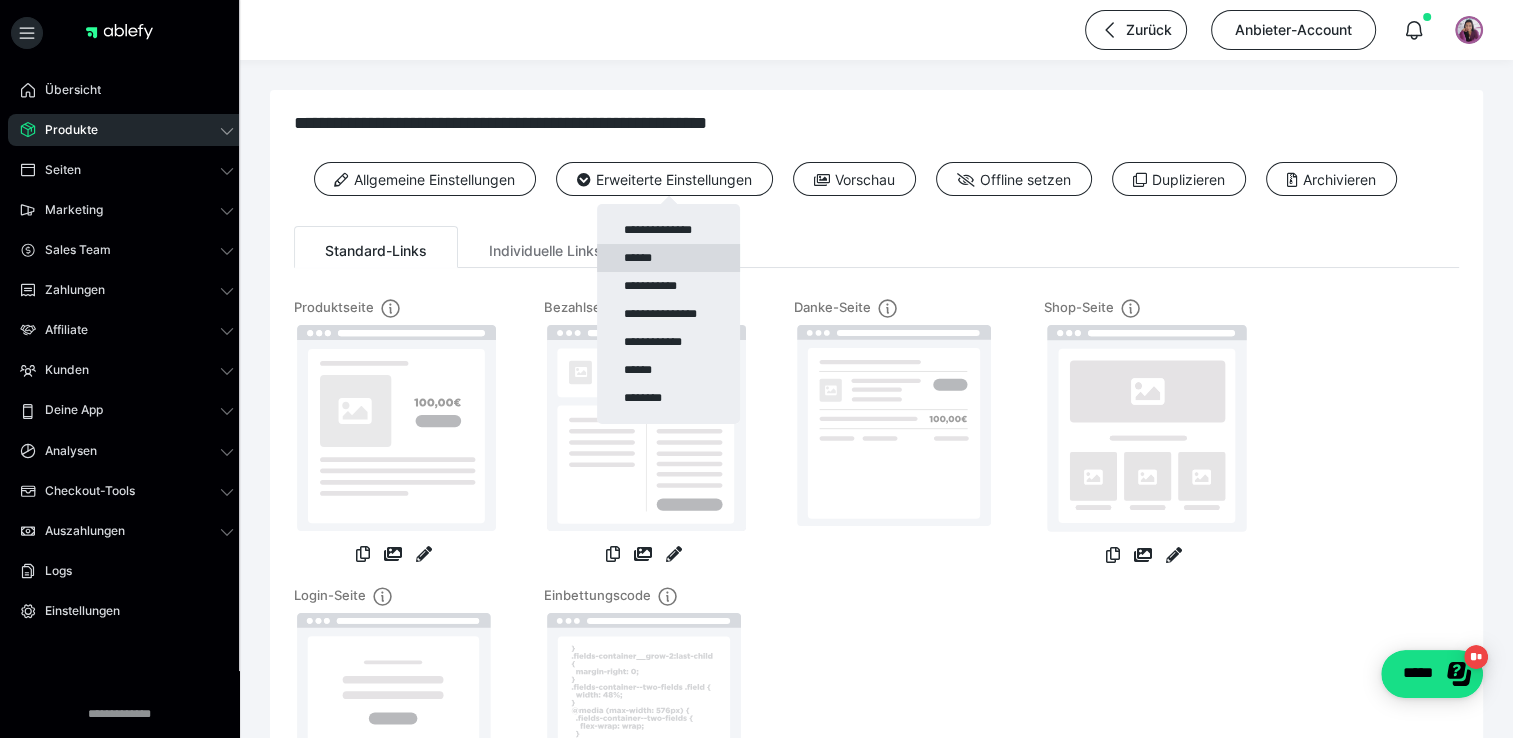 click on "******" at bounding box center (668, 258) 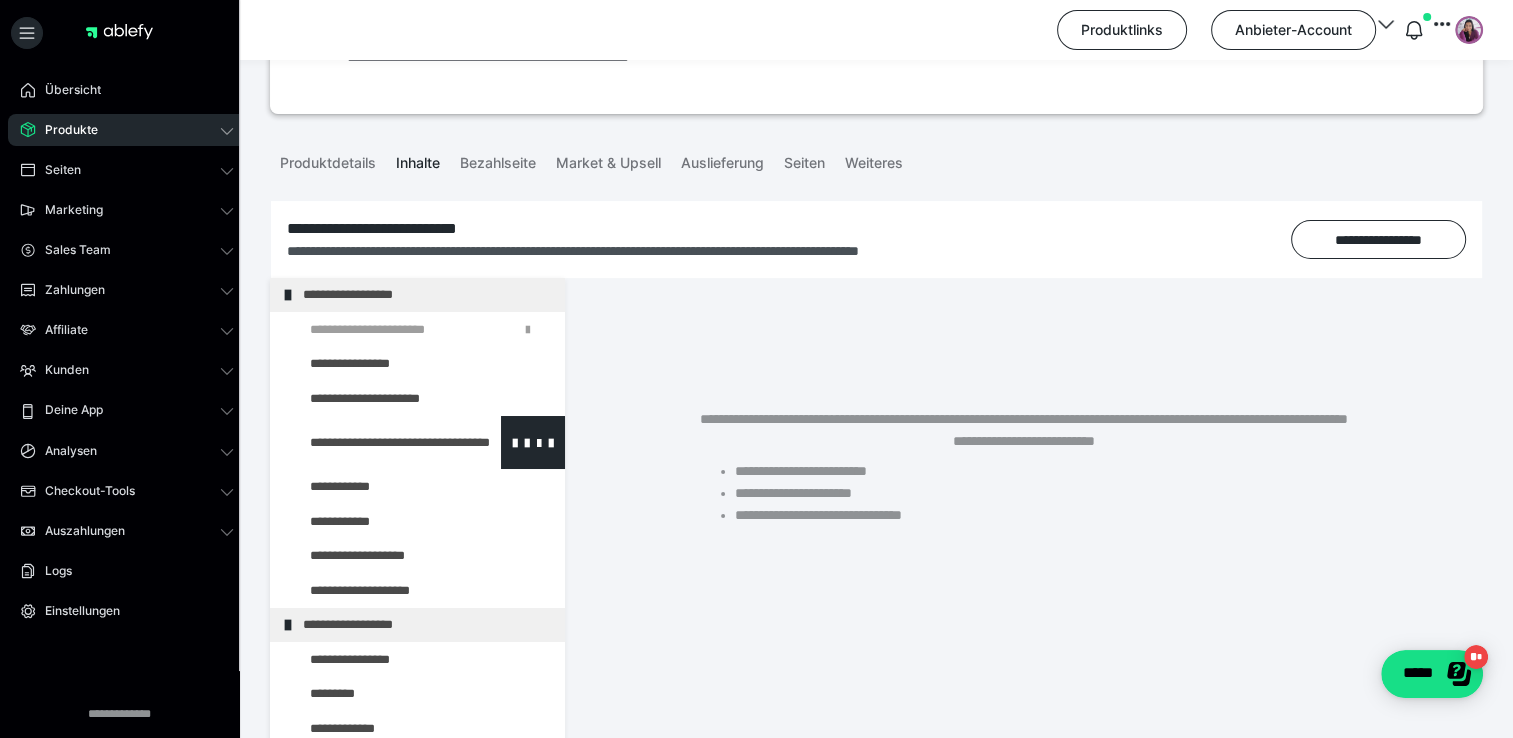 scroll, scrollTop: 200, scrollLeft: 0, axis: vertical 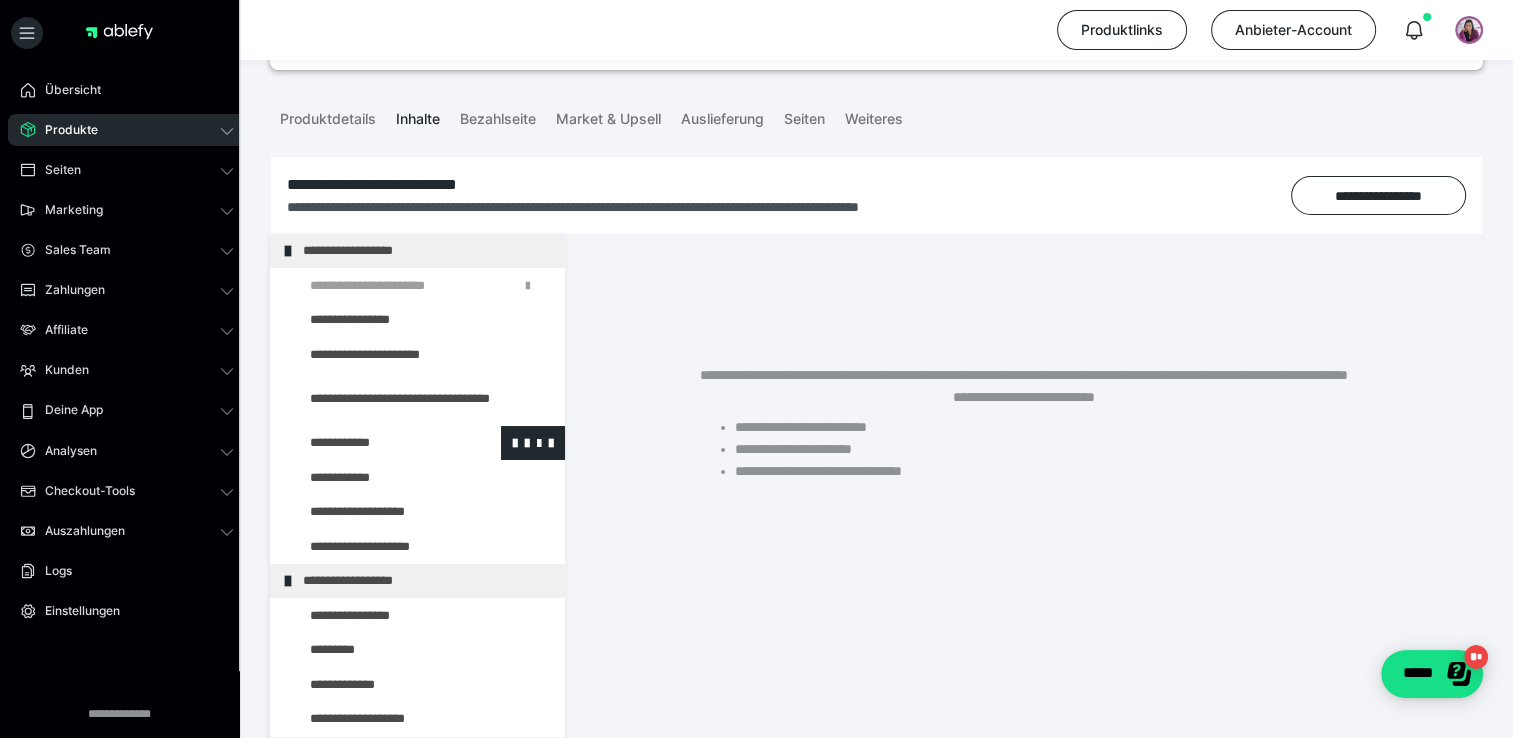 click at bounding box center (375, 443) 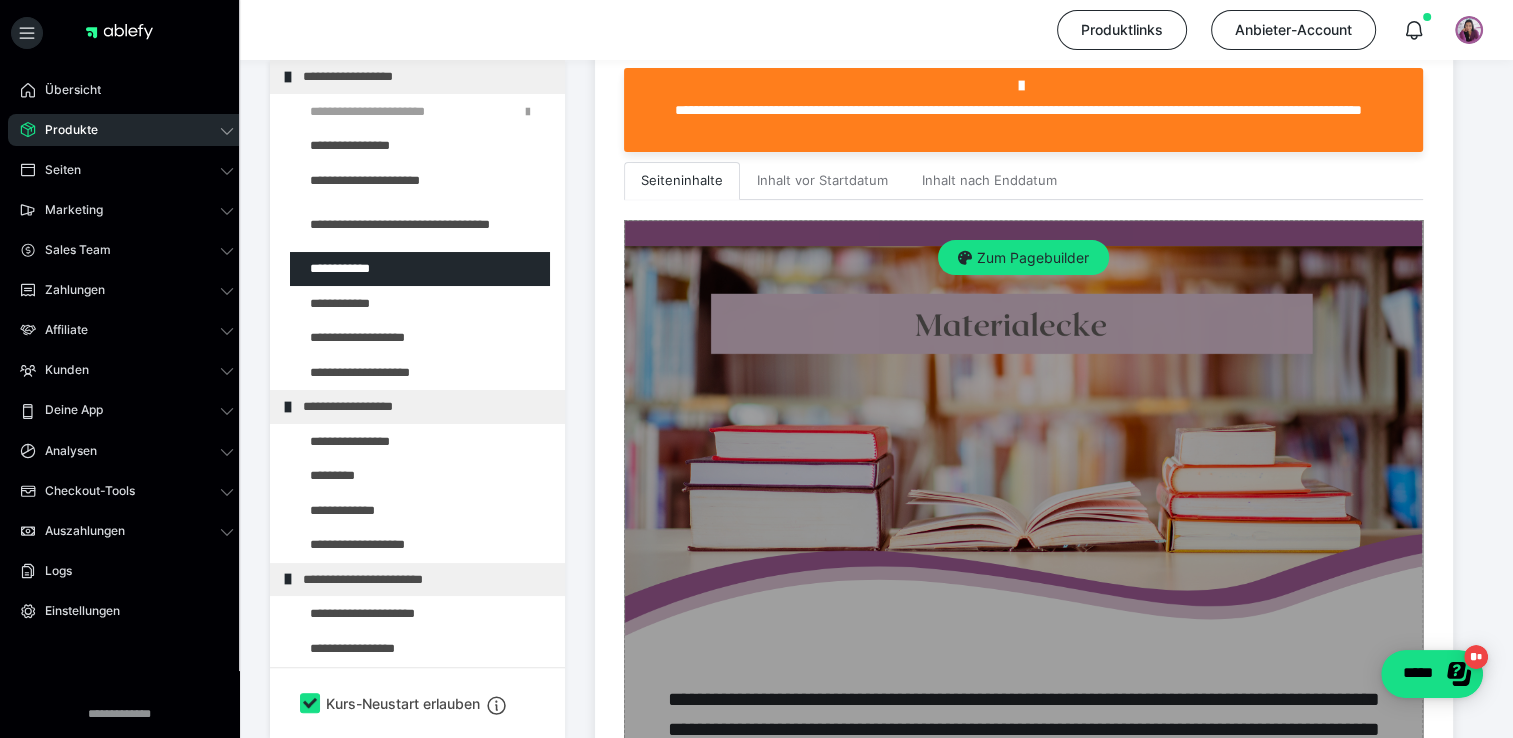 scroll, scrollTop: 600, scrollLeft: 0, axis: vertical 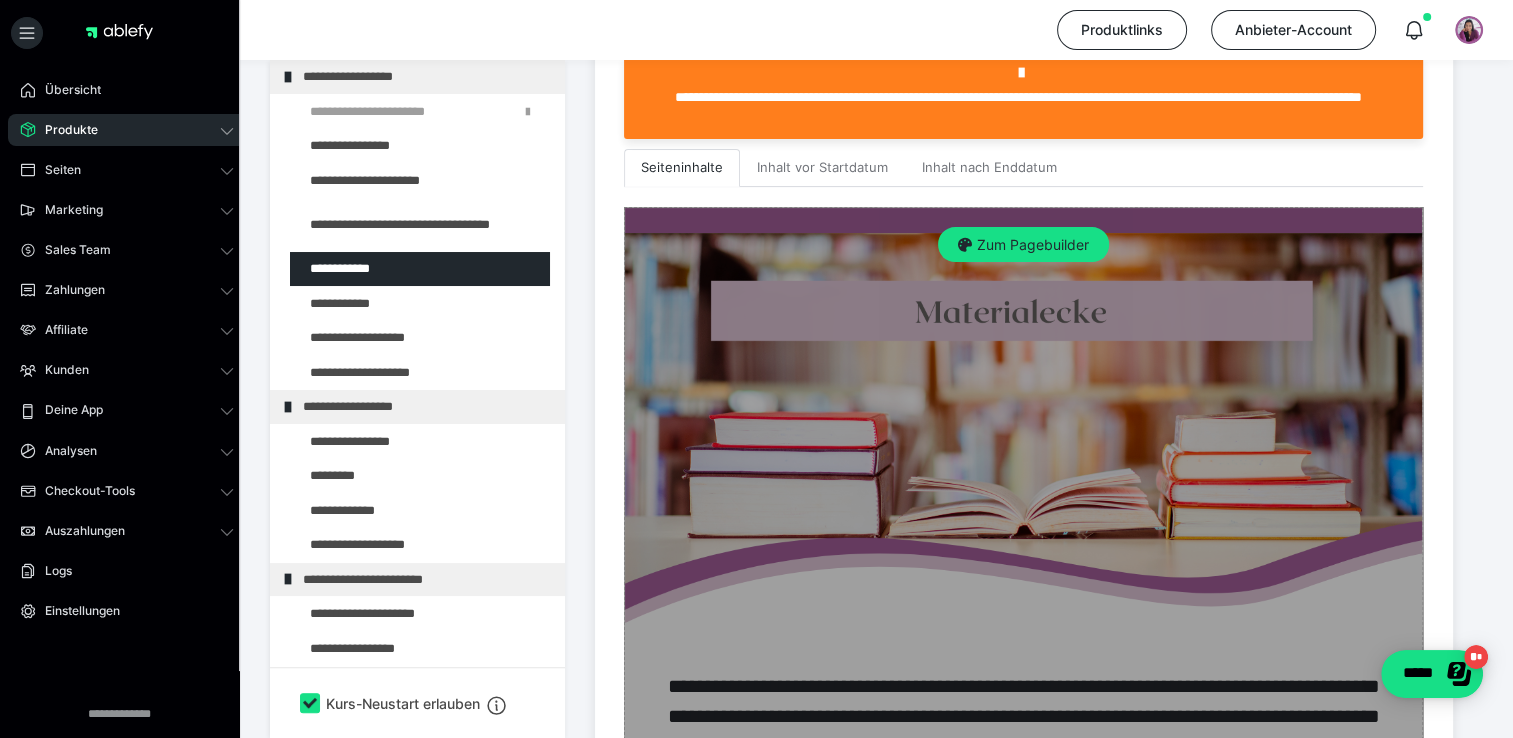 click on "Zum Pagebuilder" at bounding box center (1023, 3442) 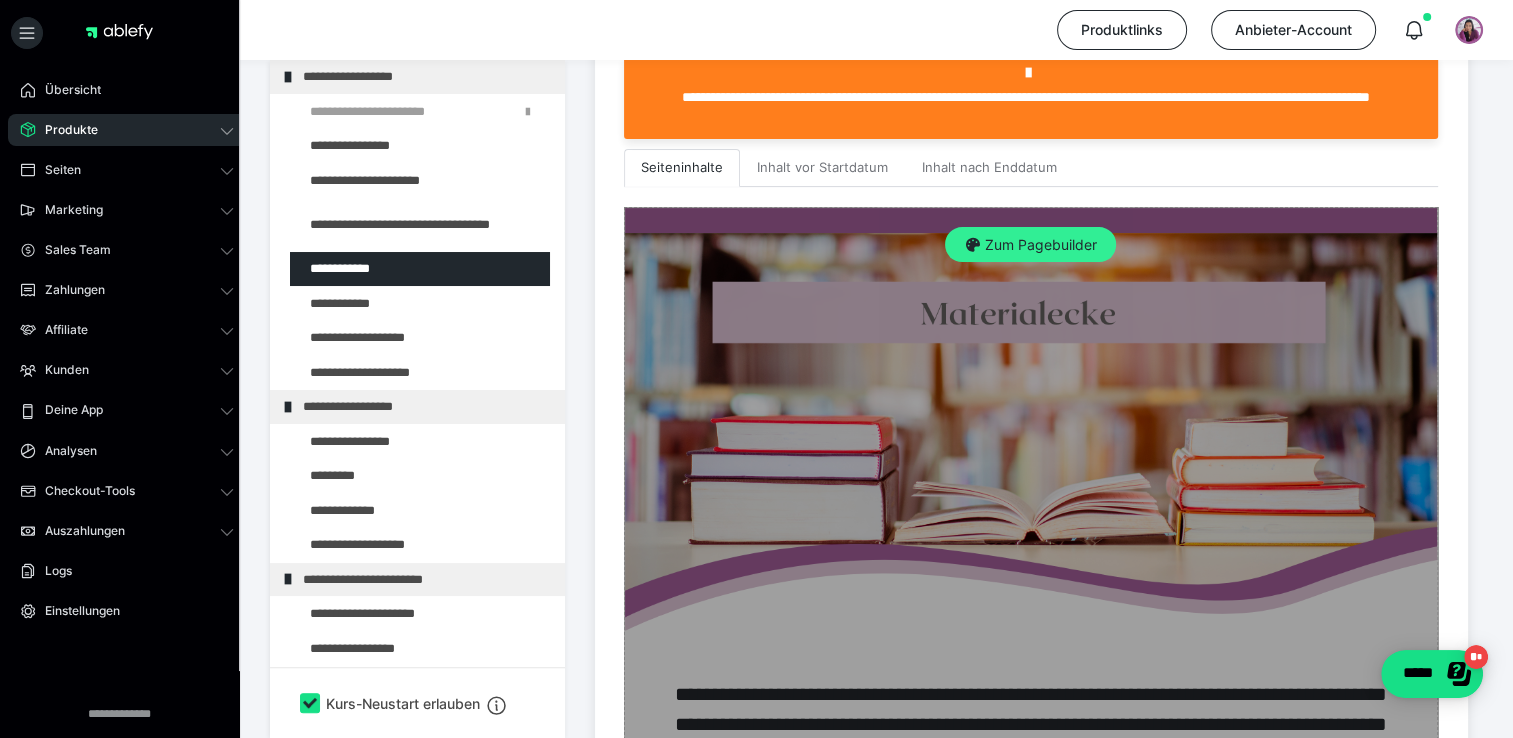 click on "Zum Pagebuilder" at bounding box center [1030, 245] 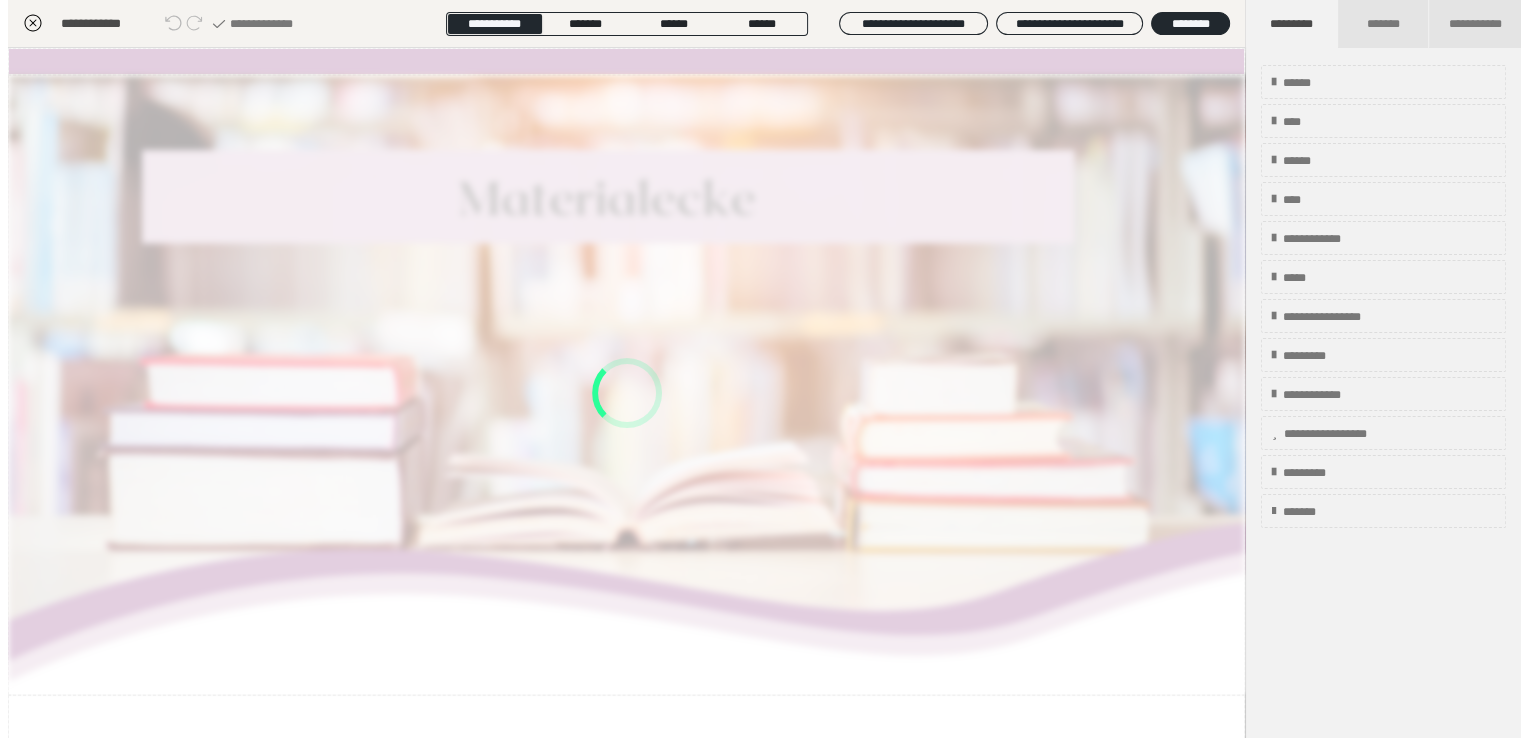 scroll, scrollTop: 373, scrollLeft: 0, axis: vertical 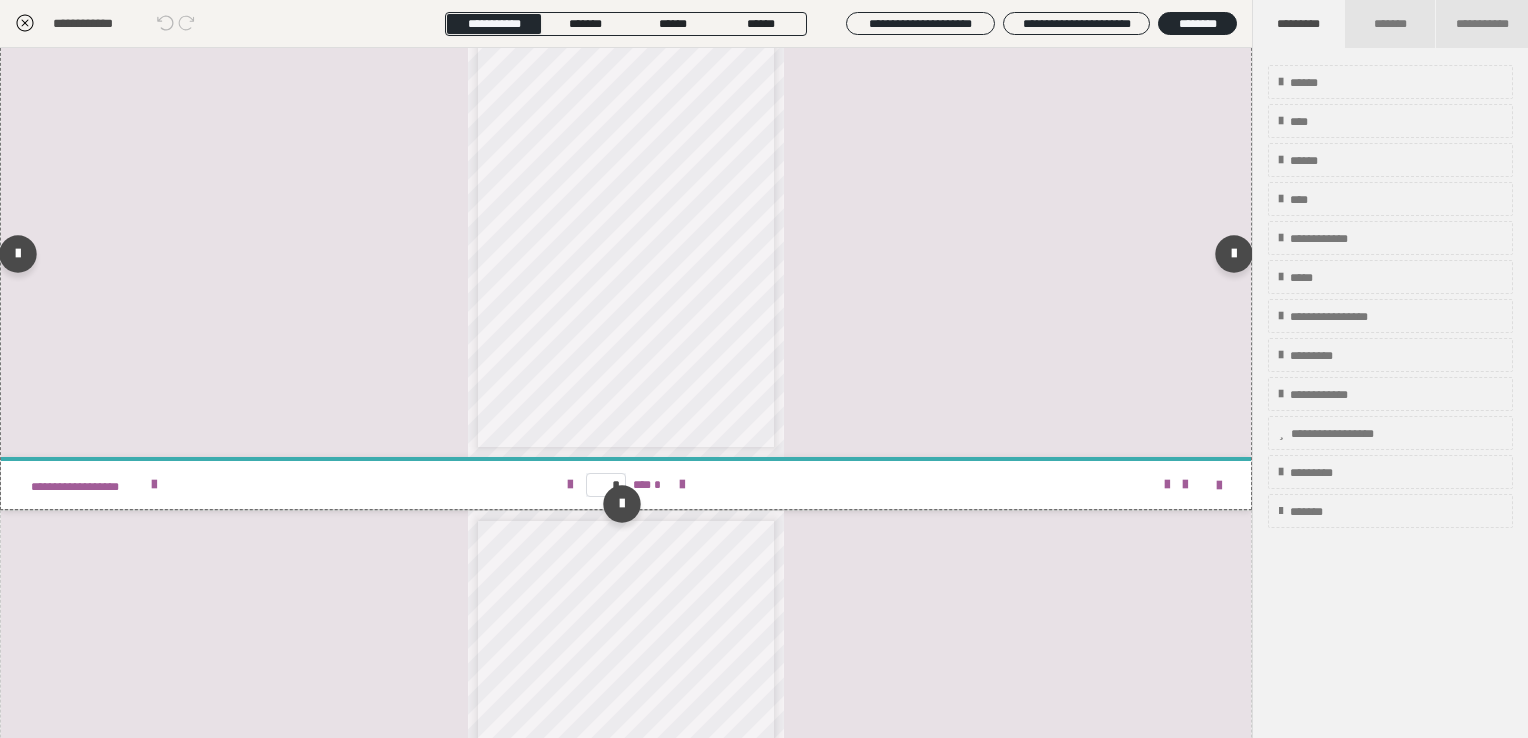 click on "**********" at bounding box center (626, 233) 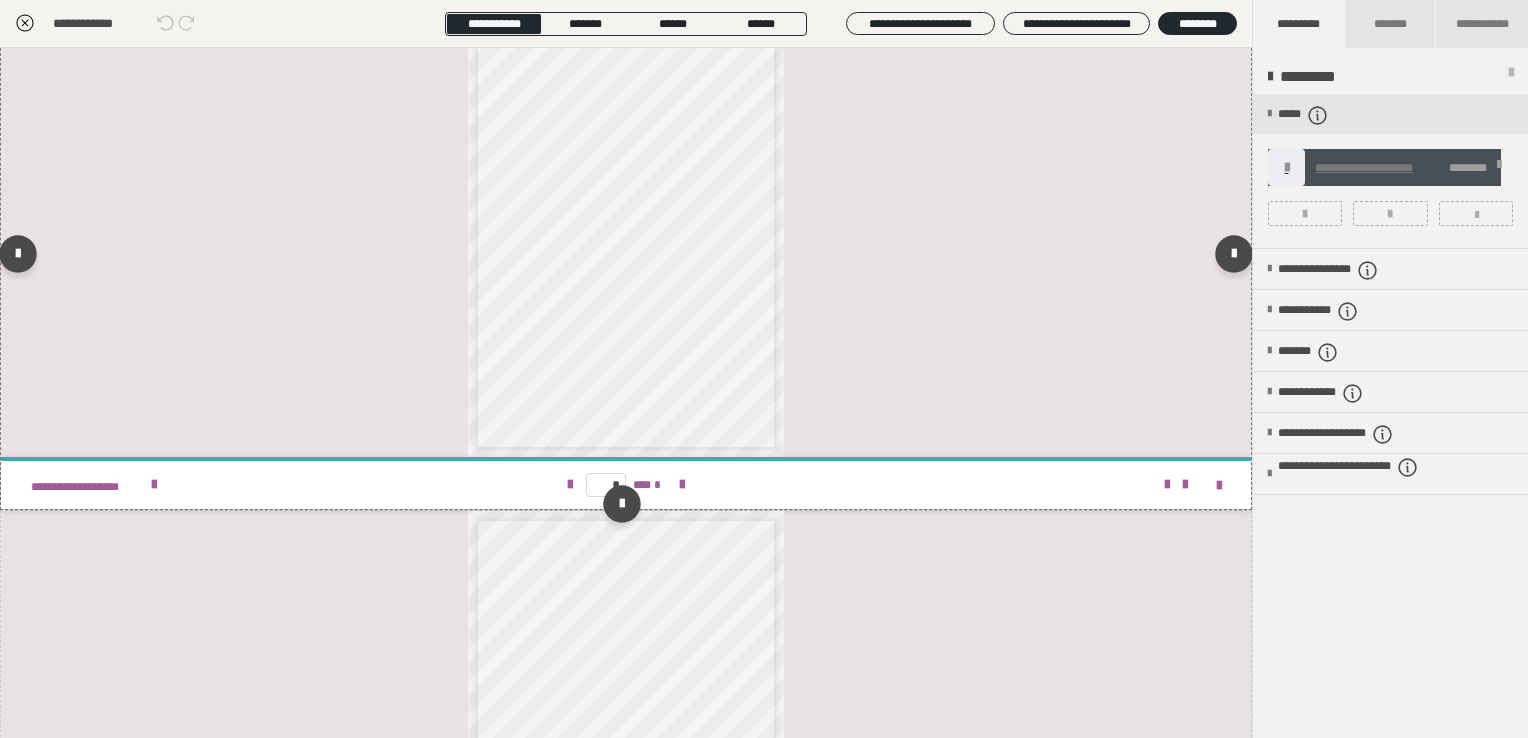 click at bounding box center (1127, 21) 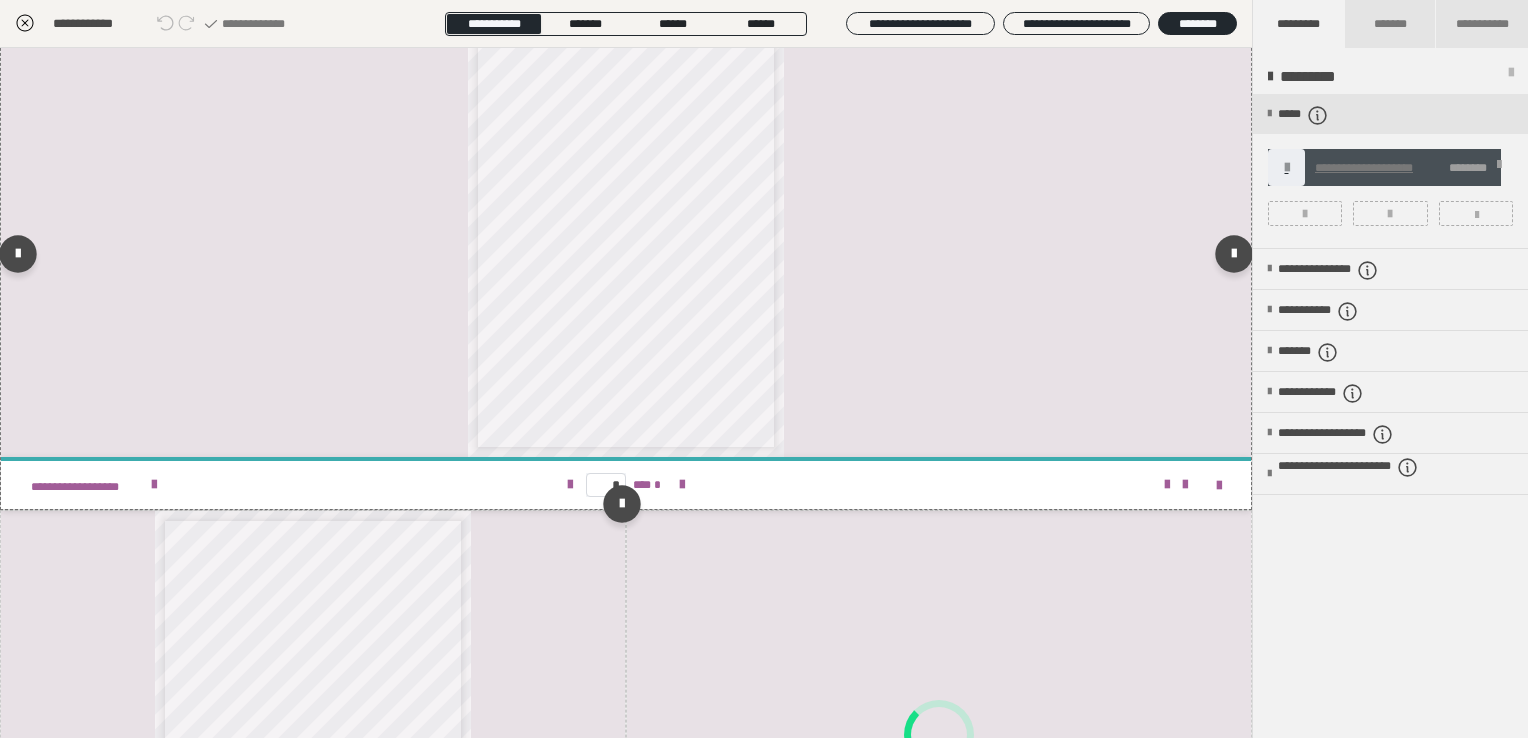 scroll, scrollTop: 5300, scrollLeft: 0, axis: vertical 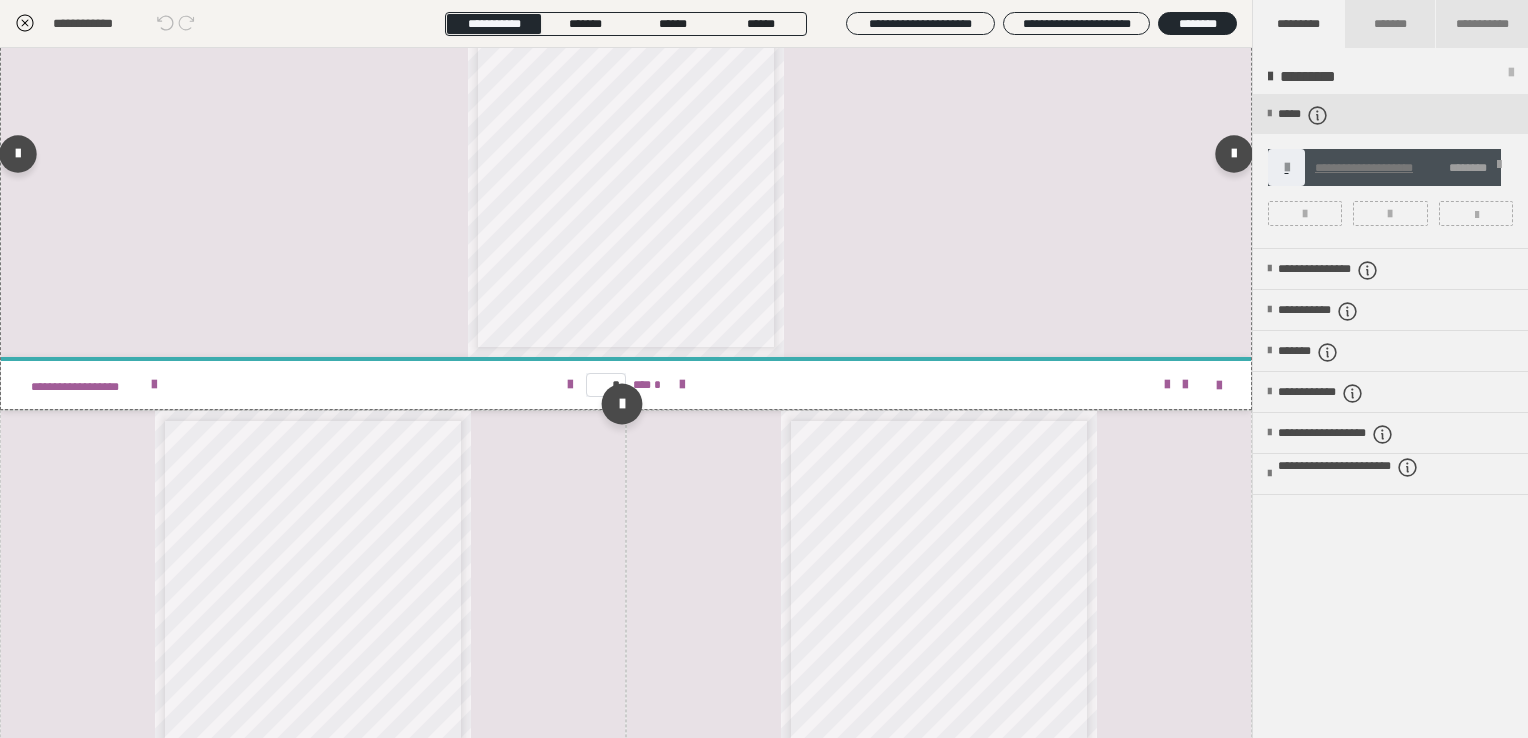 click at bounding box center [621, 404] 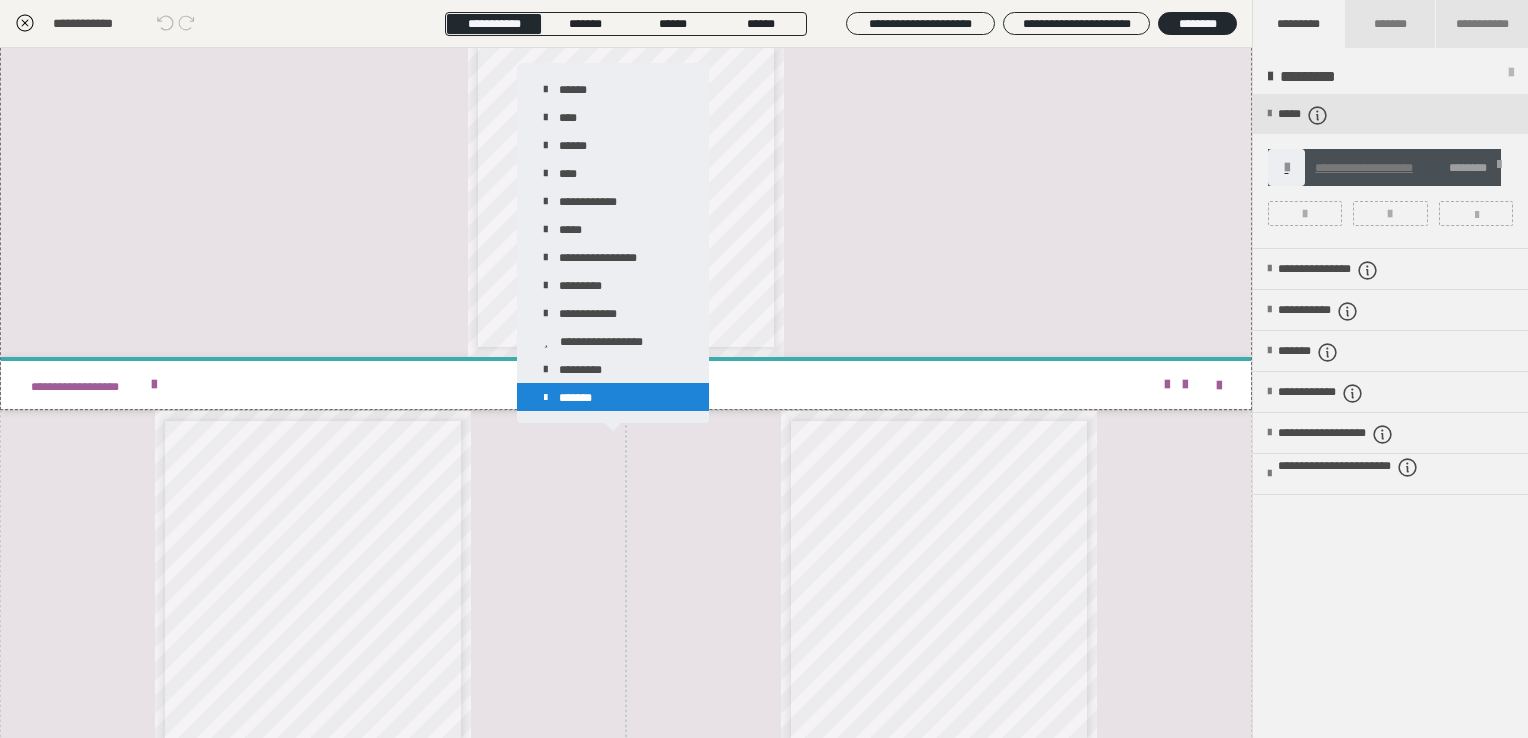 click at bounding box center (545, 398) 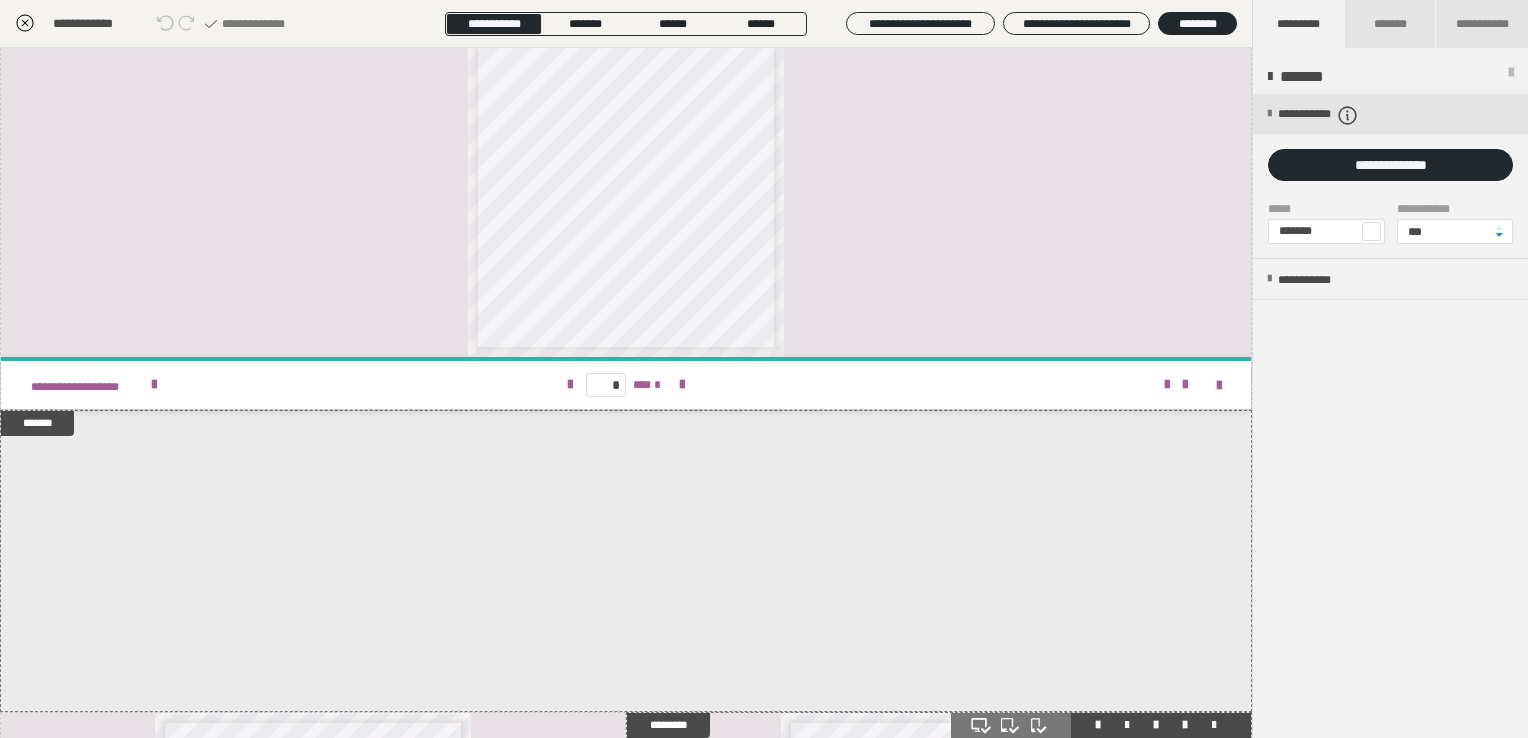 scroll, scrollTop: 5800, scrollLeft: 0, axis: vertical 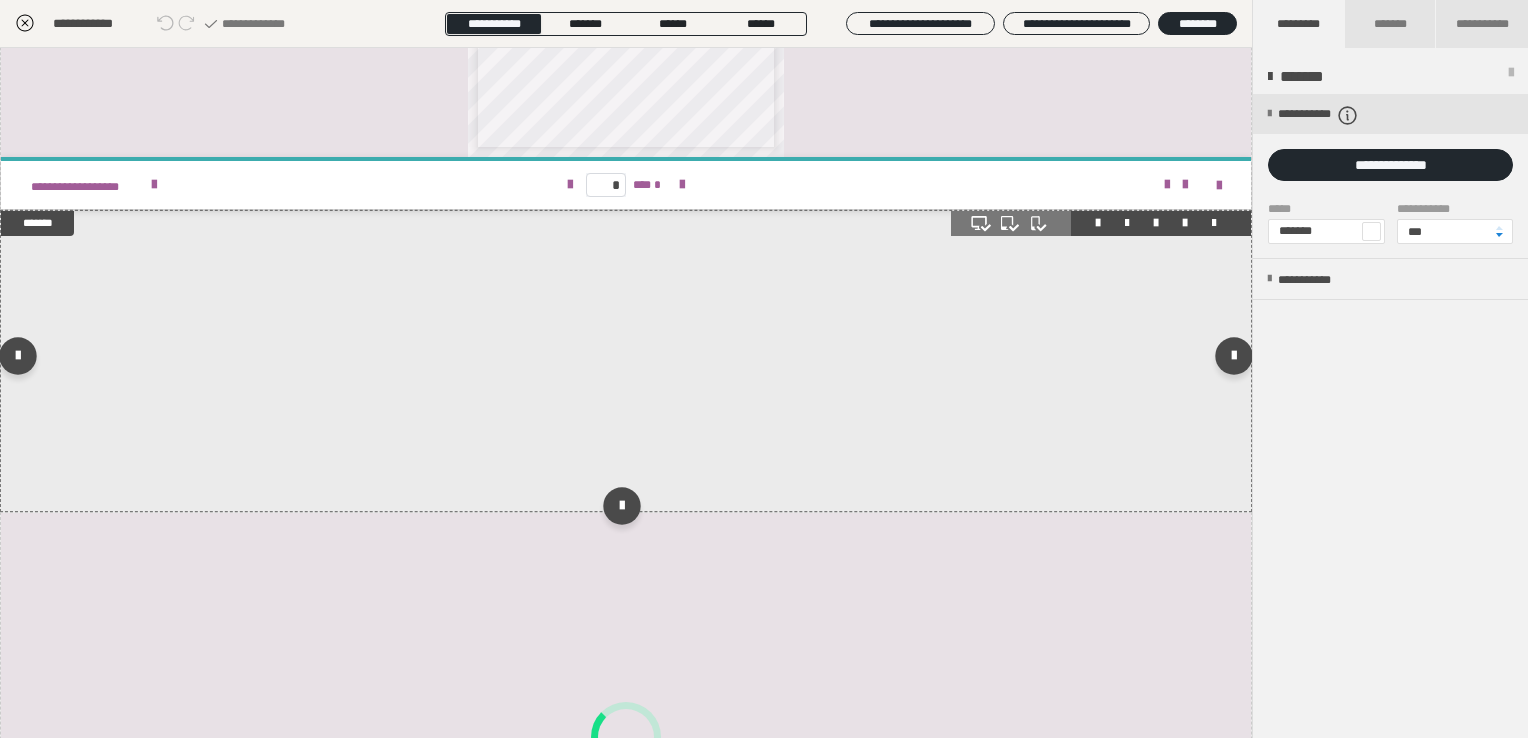 click at bounding box center (626, 361) 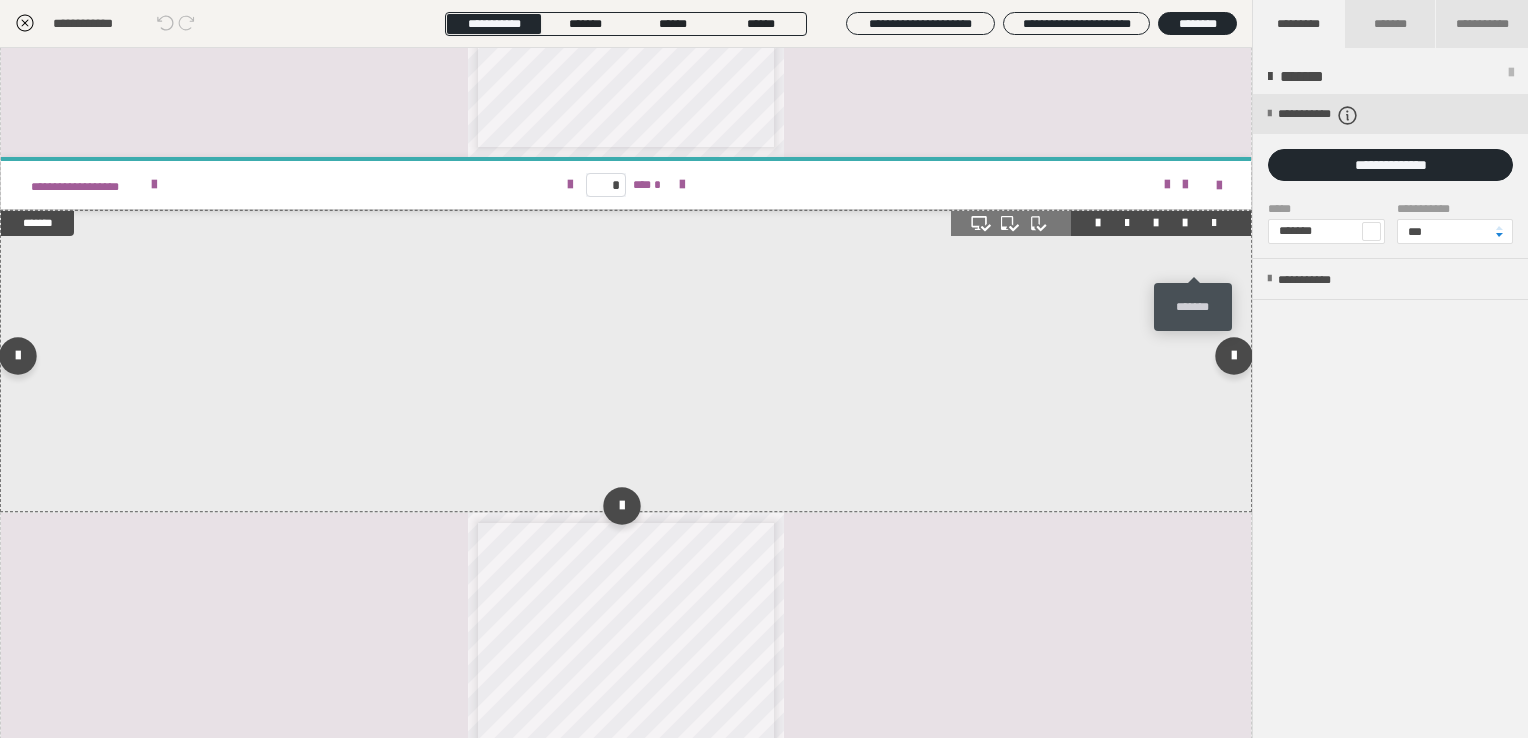 click at bounding box center [1214, 223] 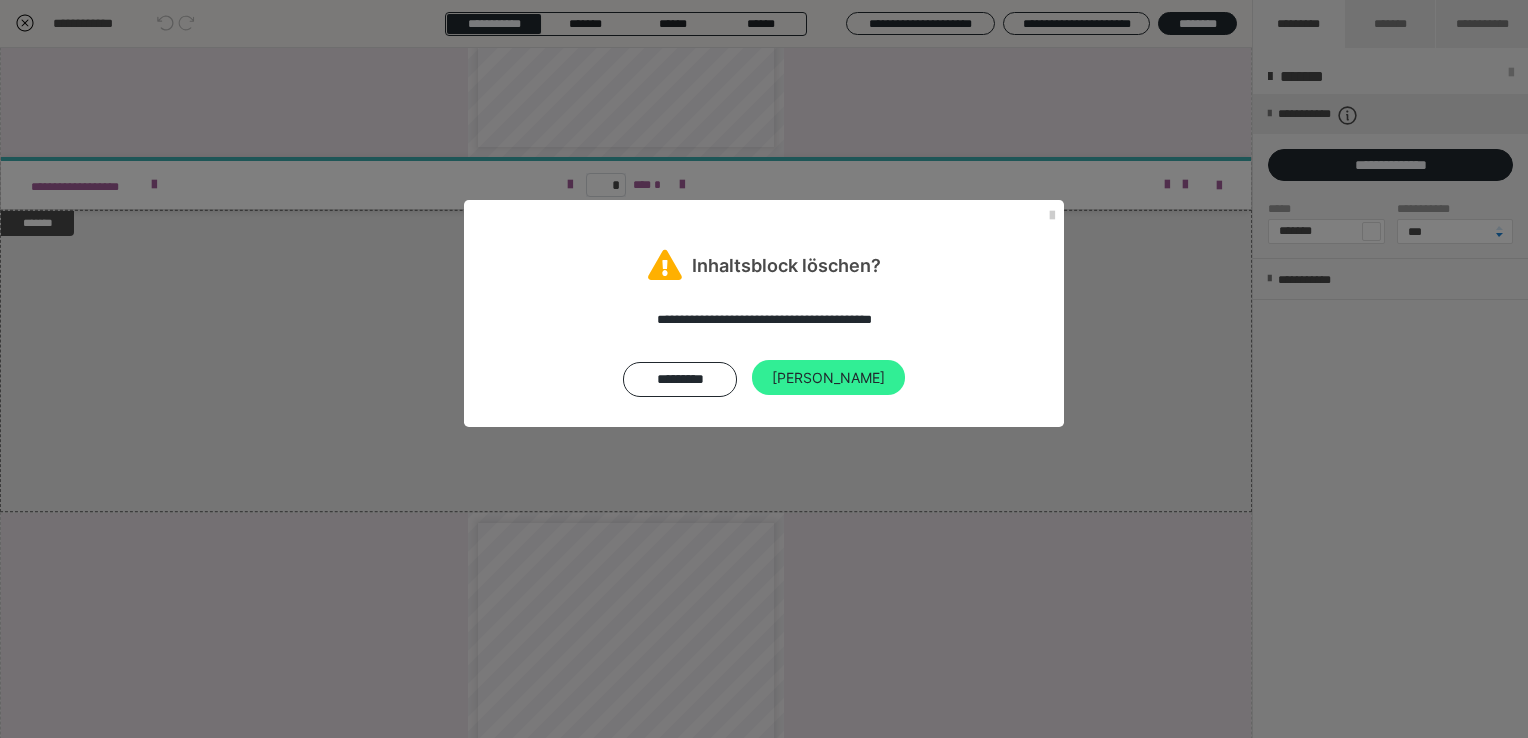 click on "Ja" at bounding box center [828, 378] 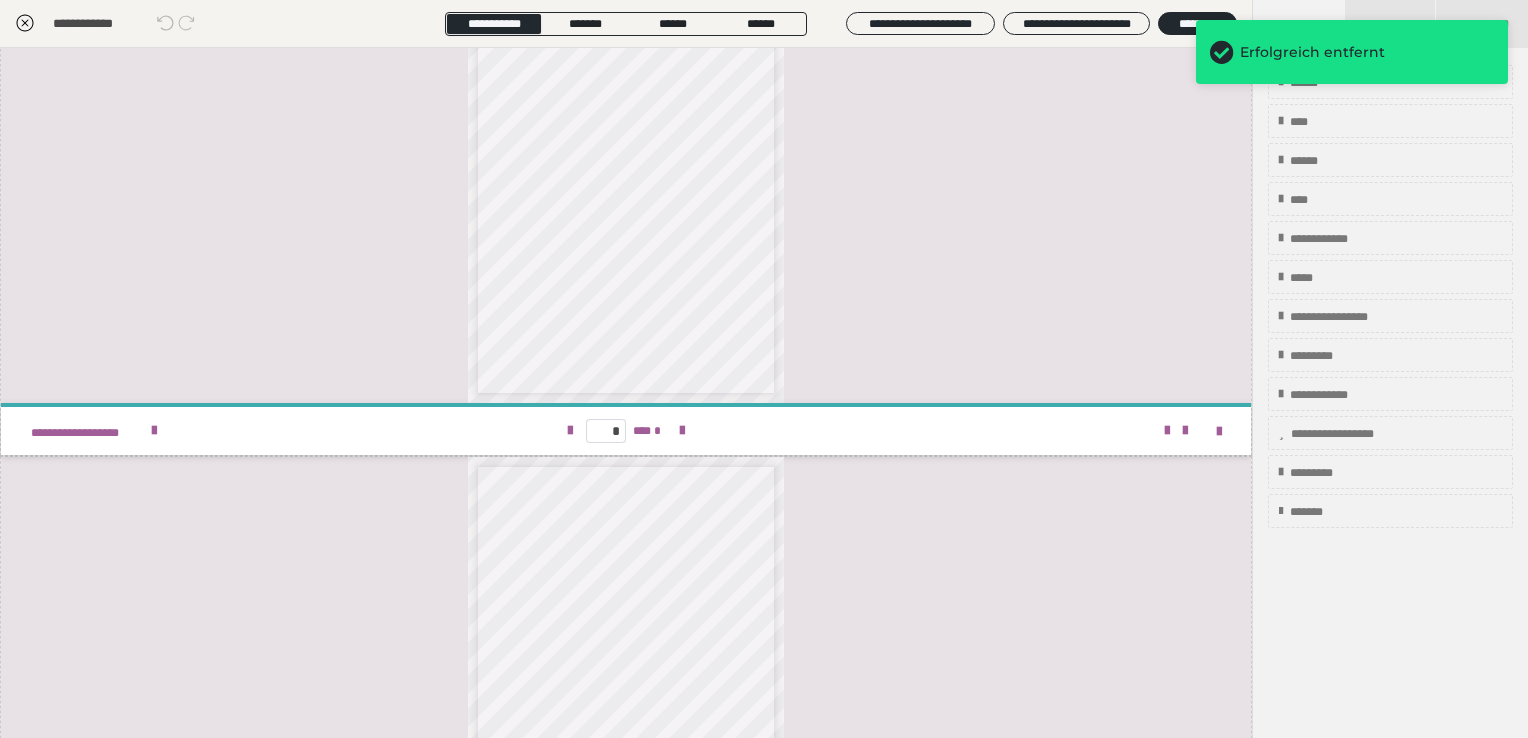 scroll, scrollTop: 5500, scrollLeft: 0, axis: vertical 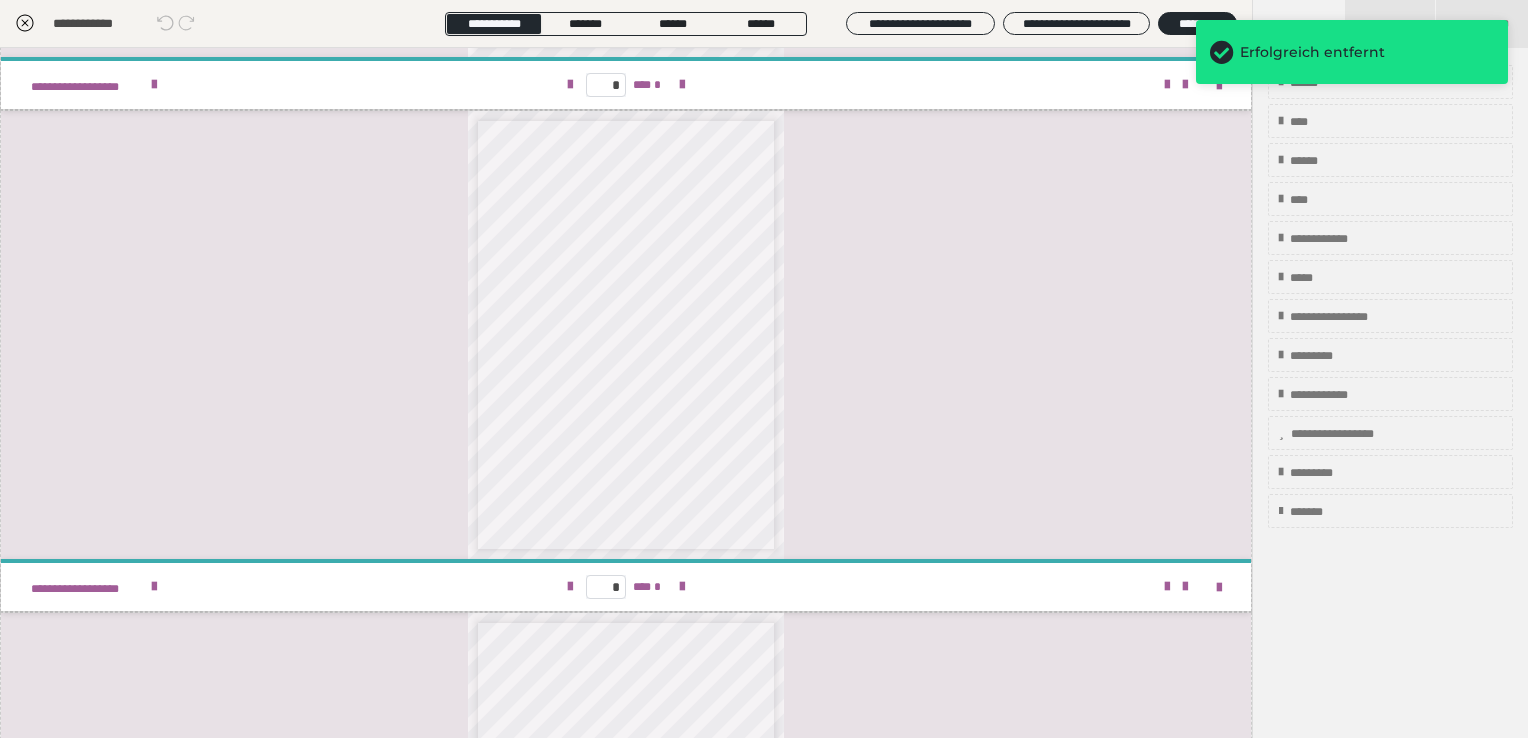 click on "**********" at bounding box center (626, 335) 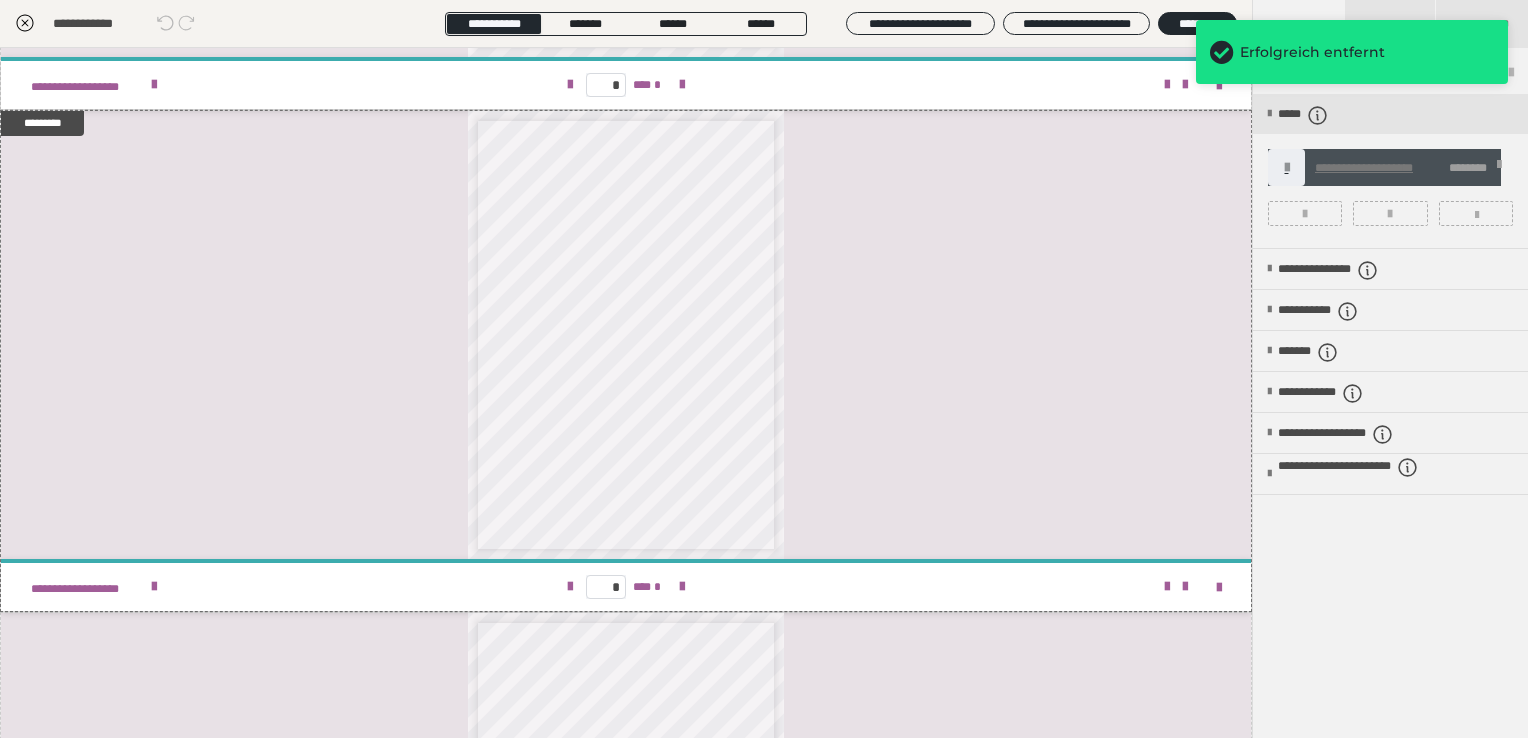 click at bounding box center (1499, 168) 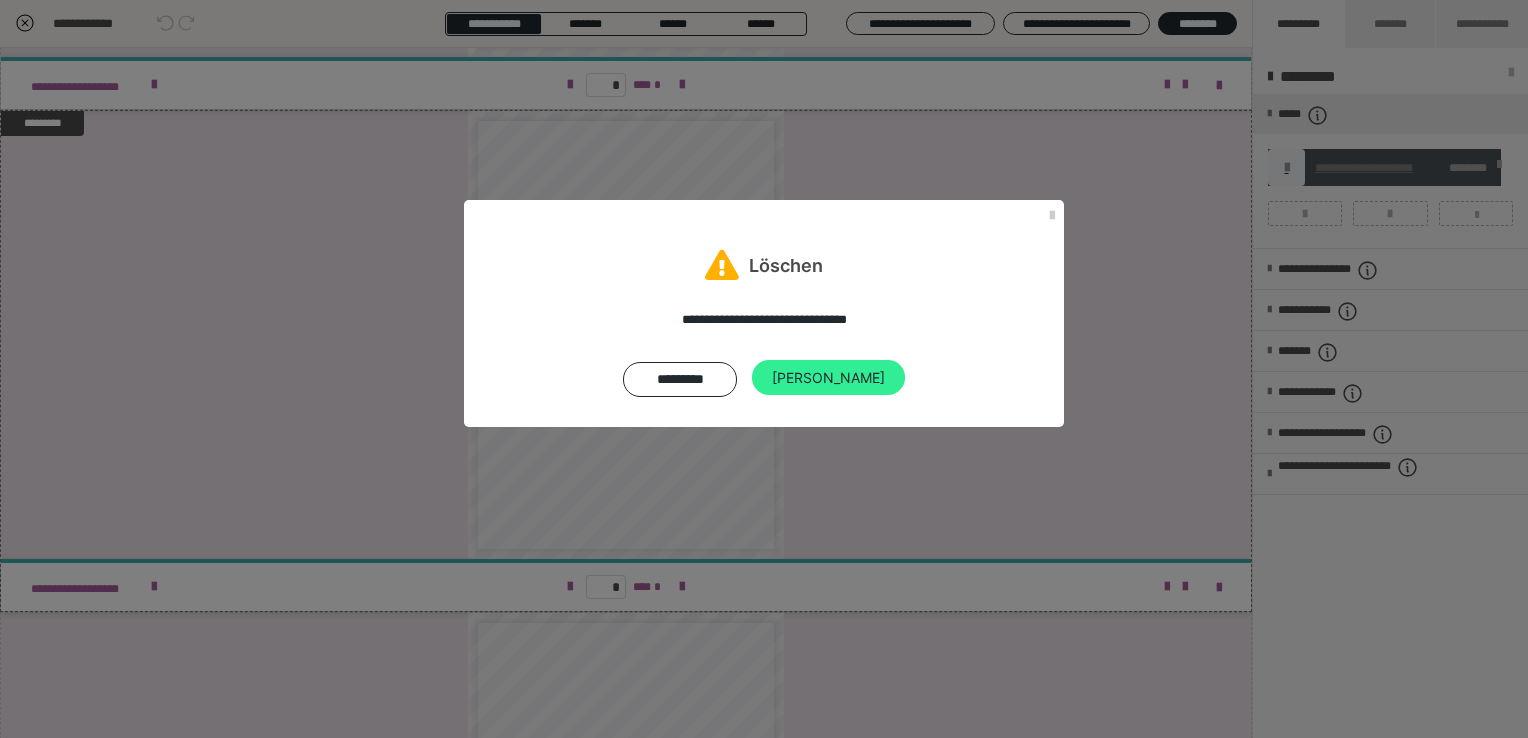 click on "Ja" at bounding box center [828, 378] 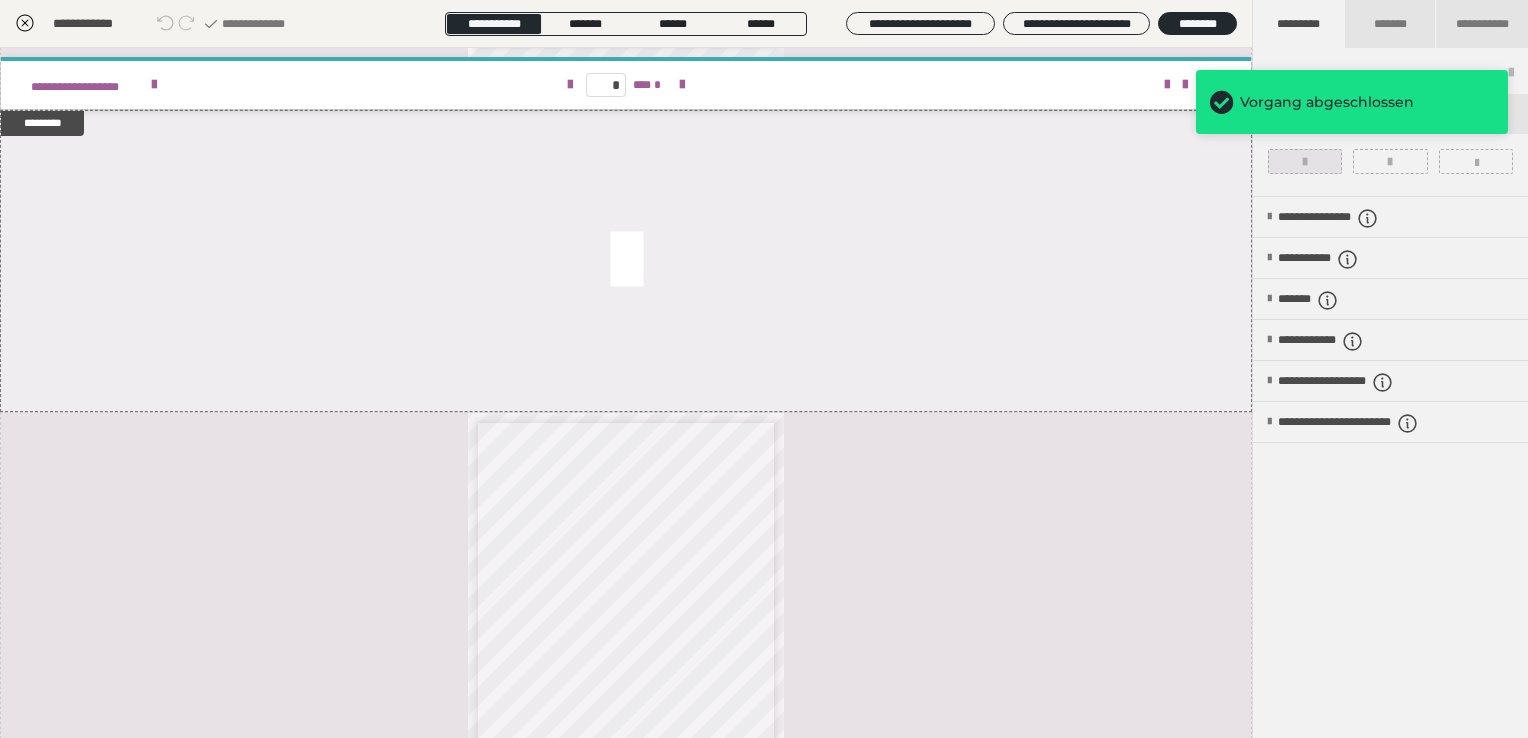 click at bounding box center (1305, 162) 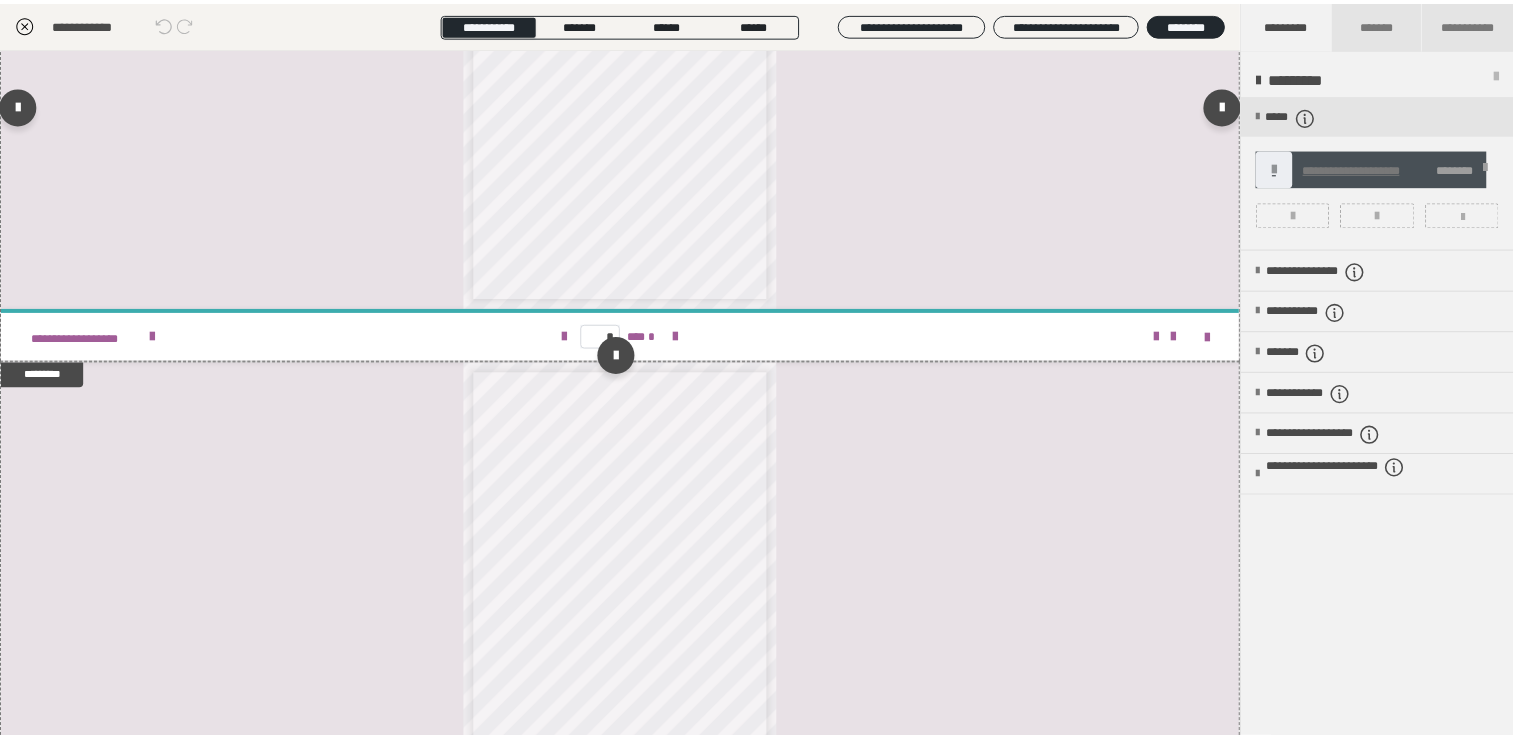 scroll, scrollTop: 5100, scrollLeft: 0, axis: vertical 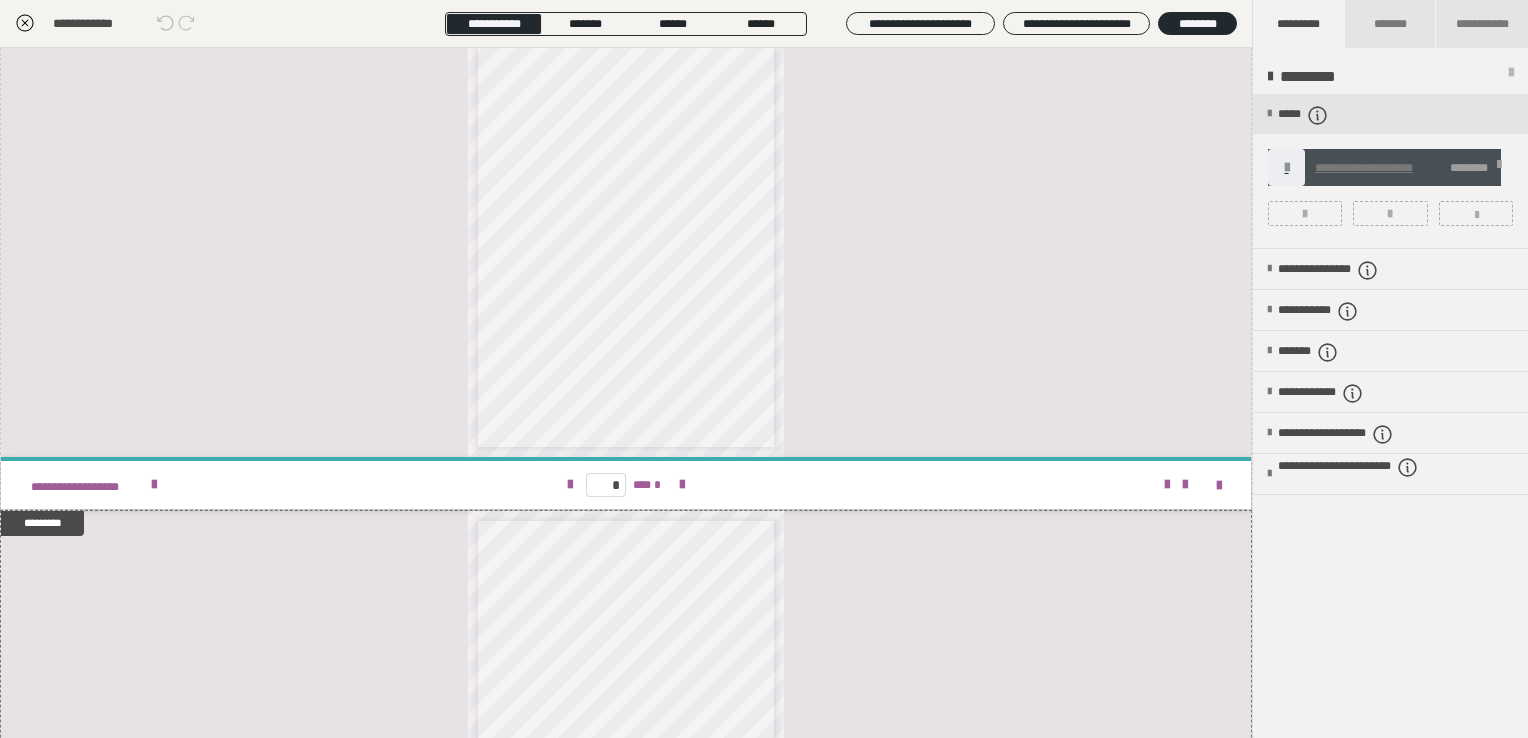 click 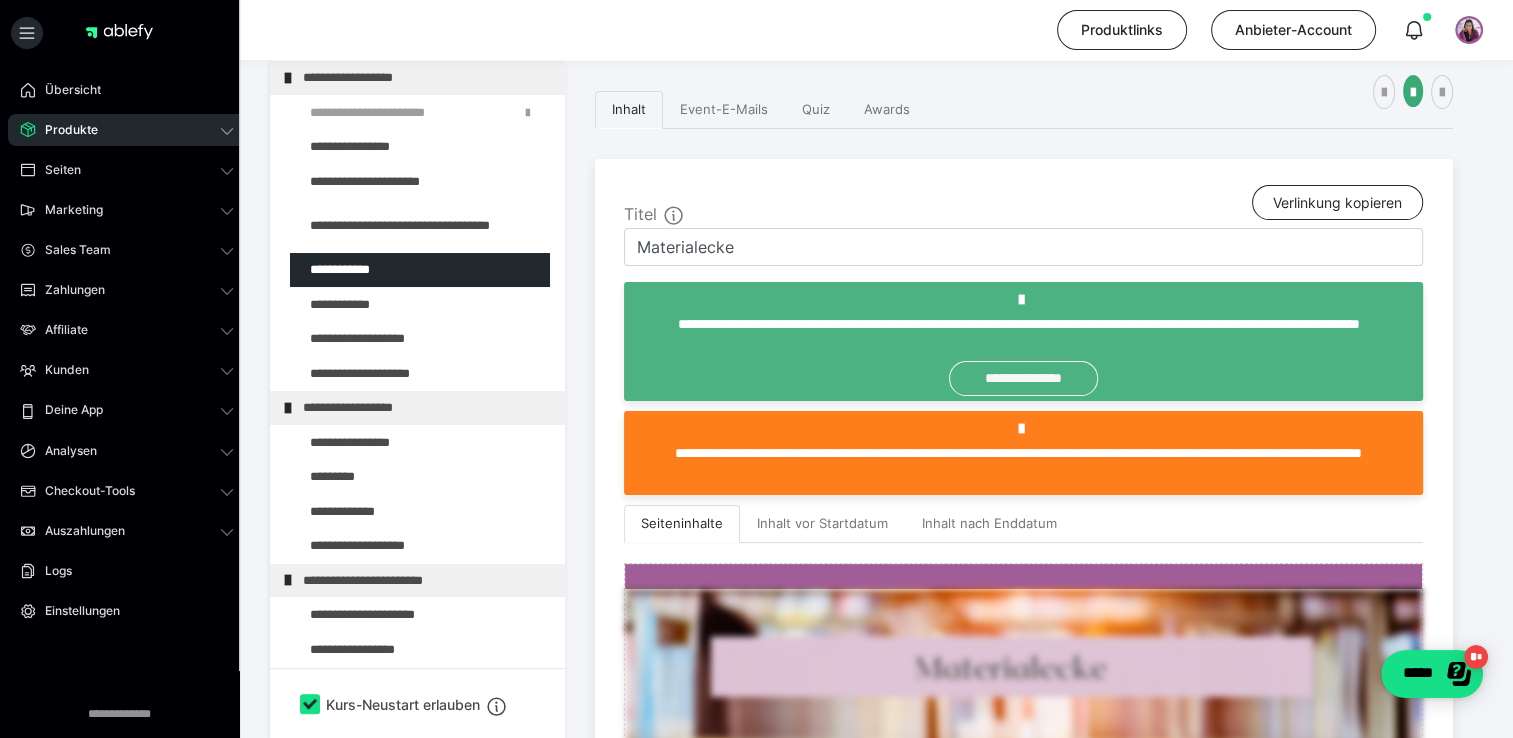 click on "**********" at bounding box center (1023, 378) 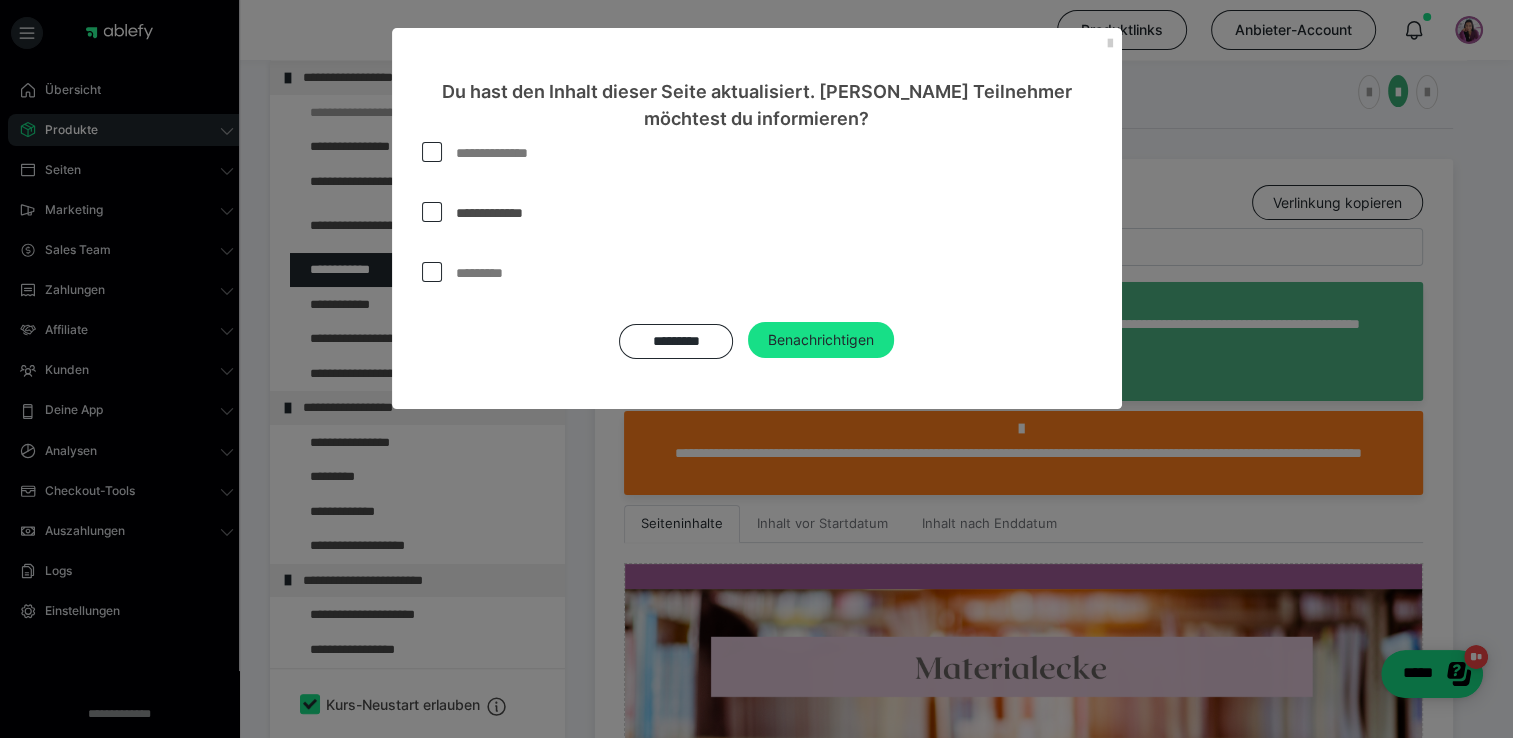 click at bounding box center [432, 152] 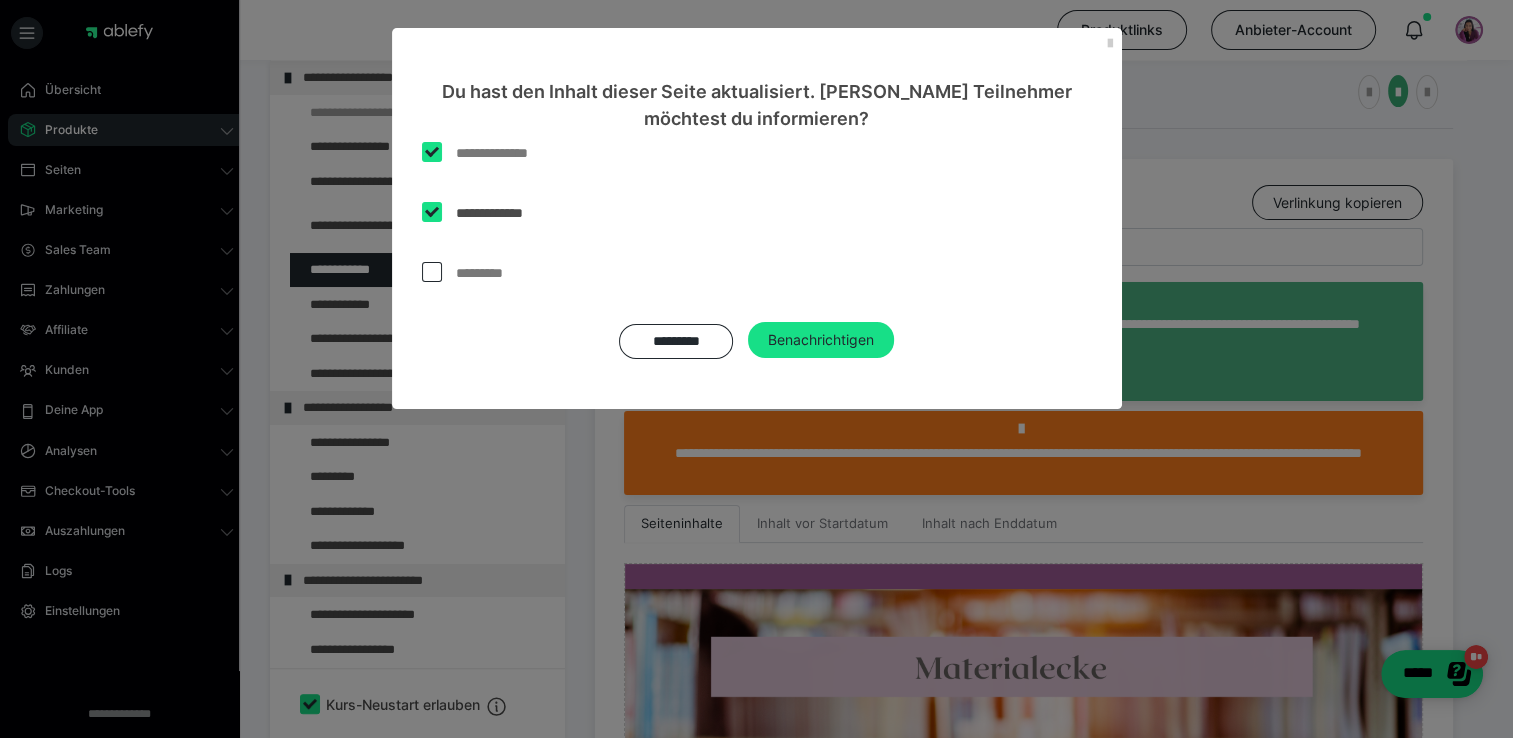 checkbox on "****" 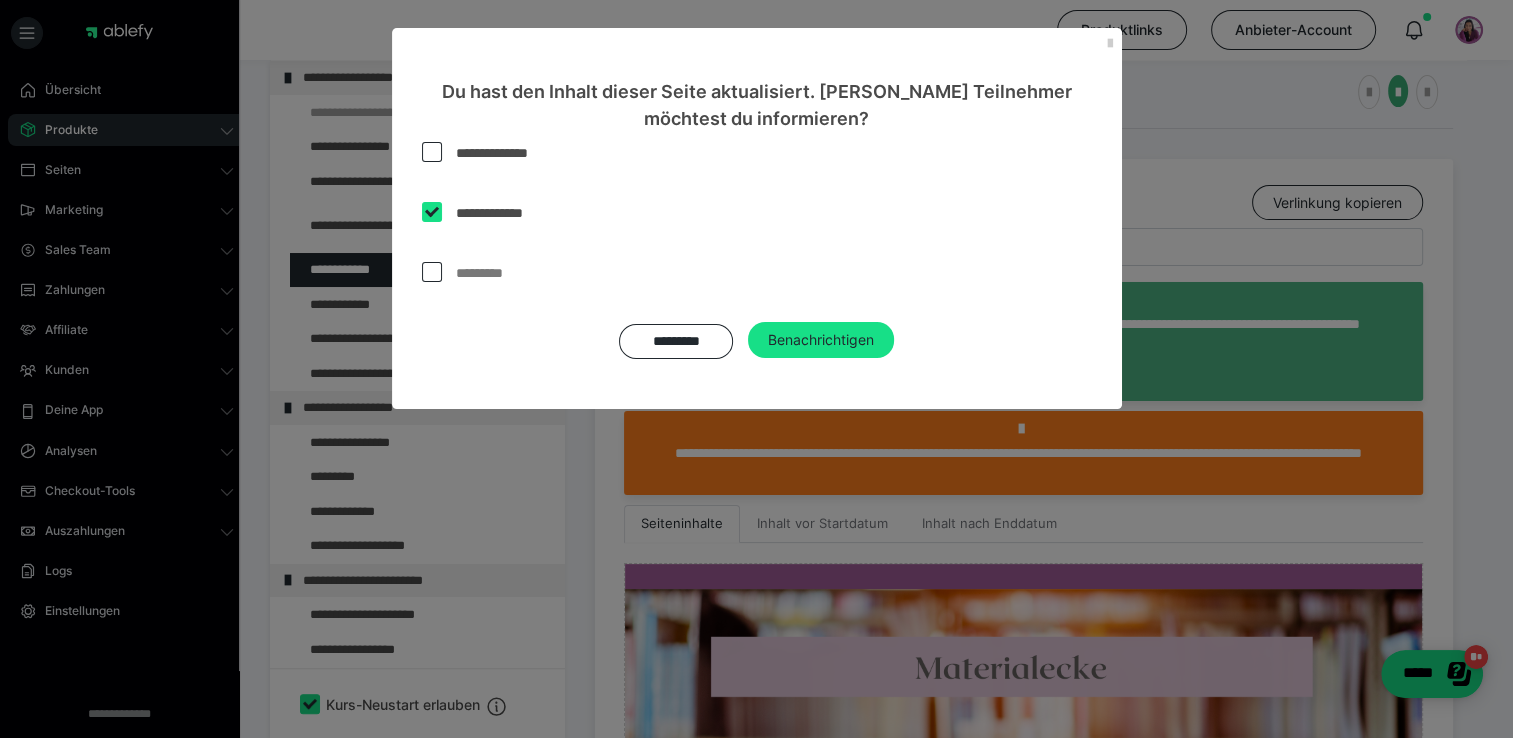 click at bounding box center [432, 272] 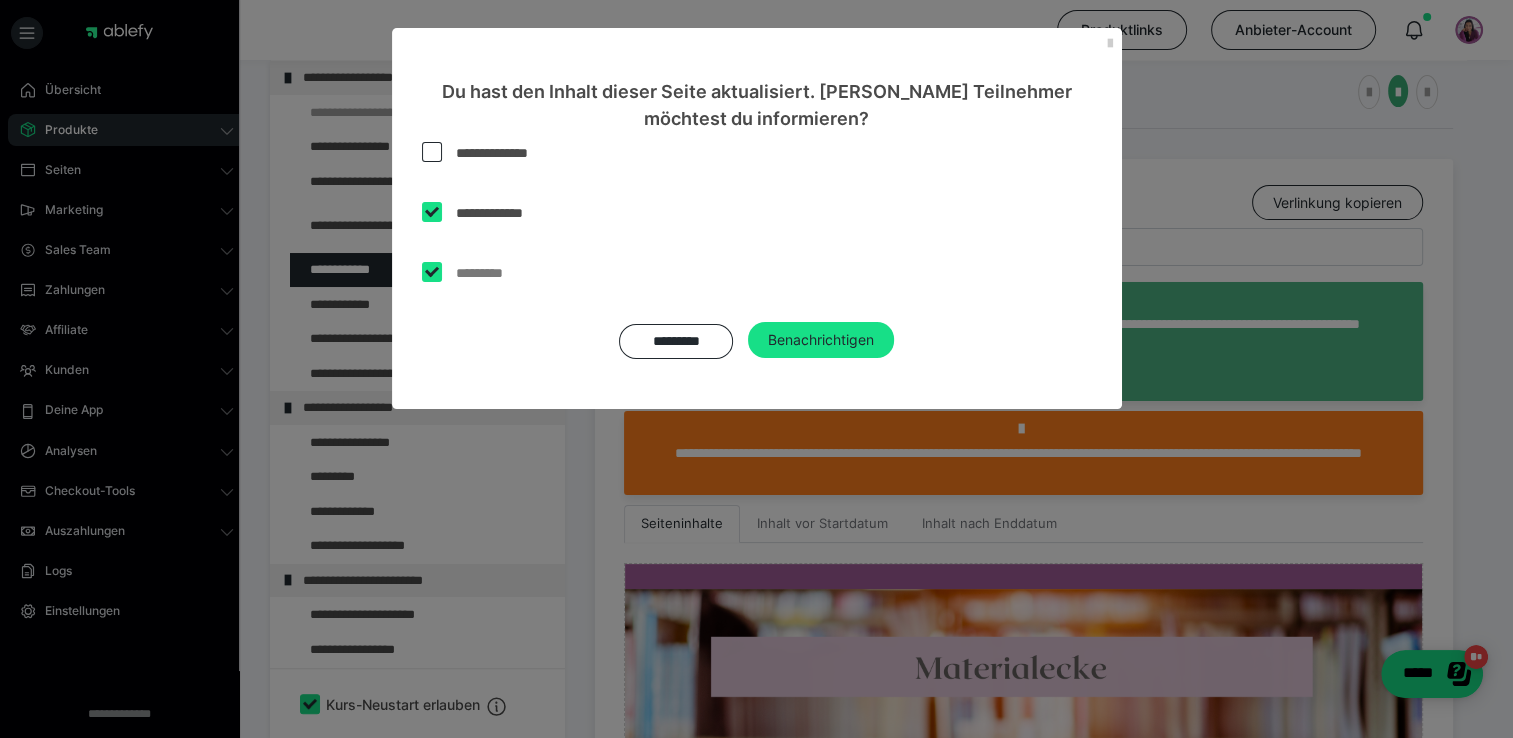checkbox on "****" 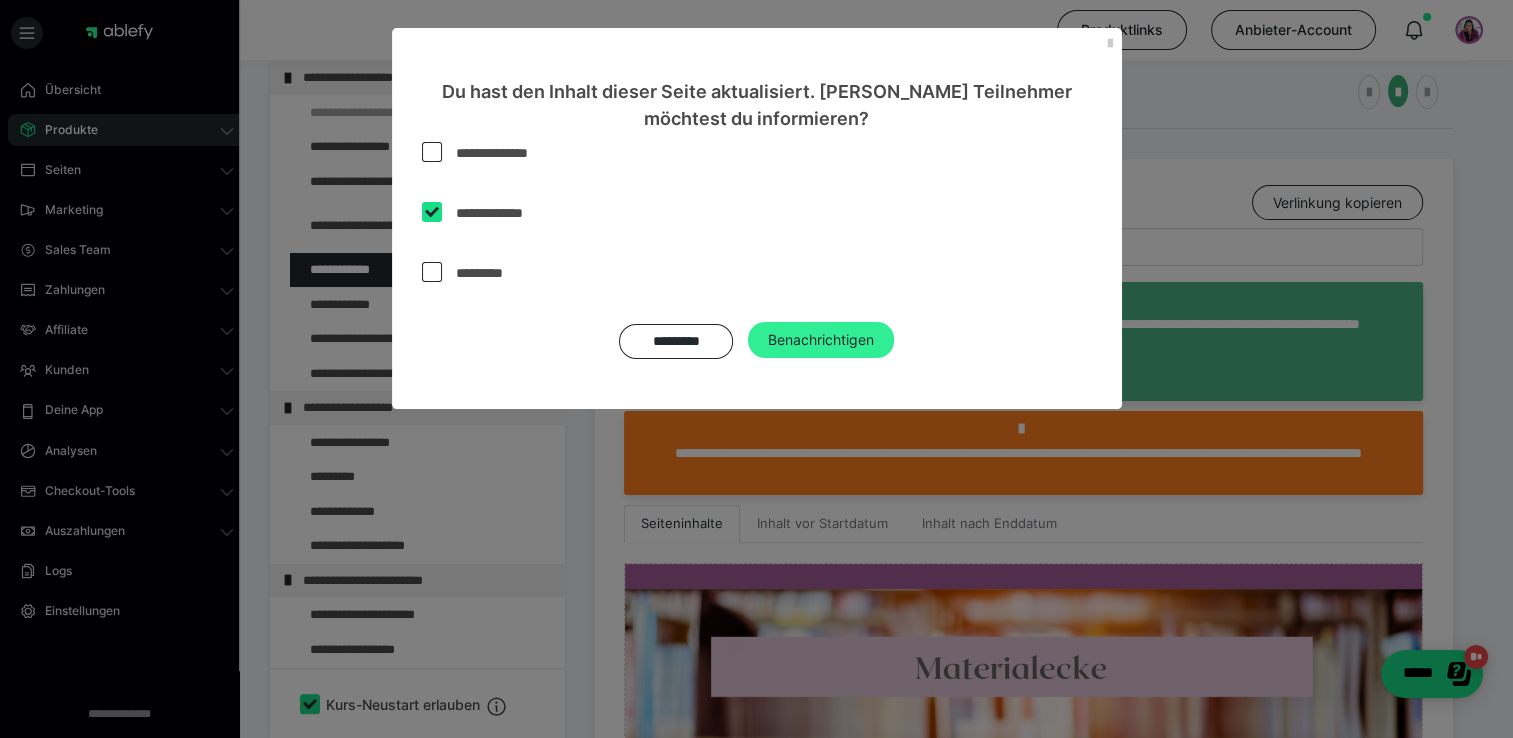 click on "Benachrichtigen" at bounding box center (821, 340) 